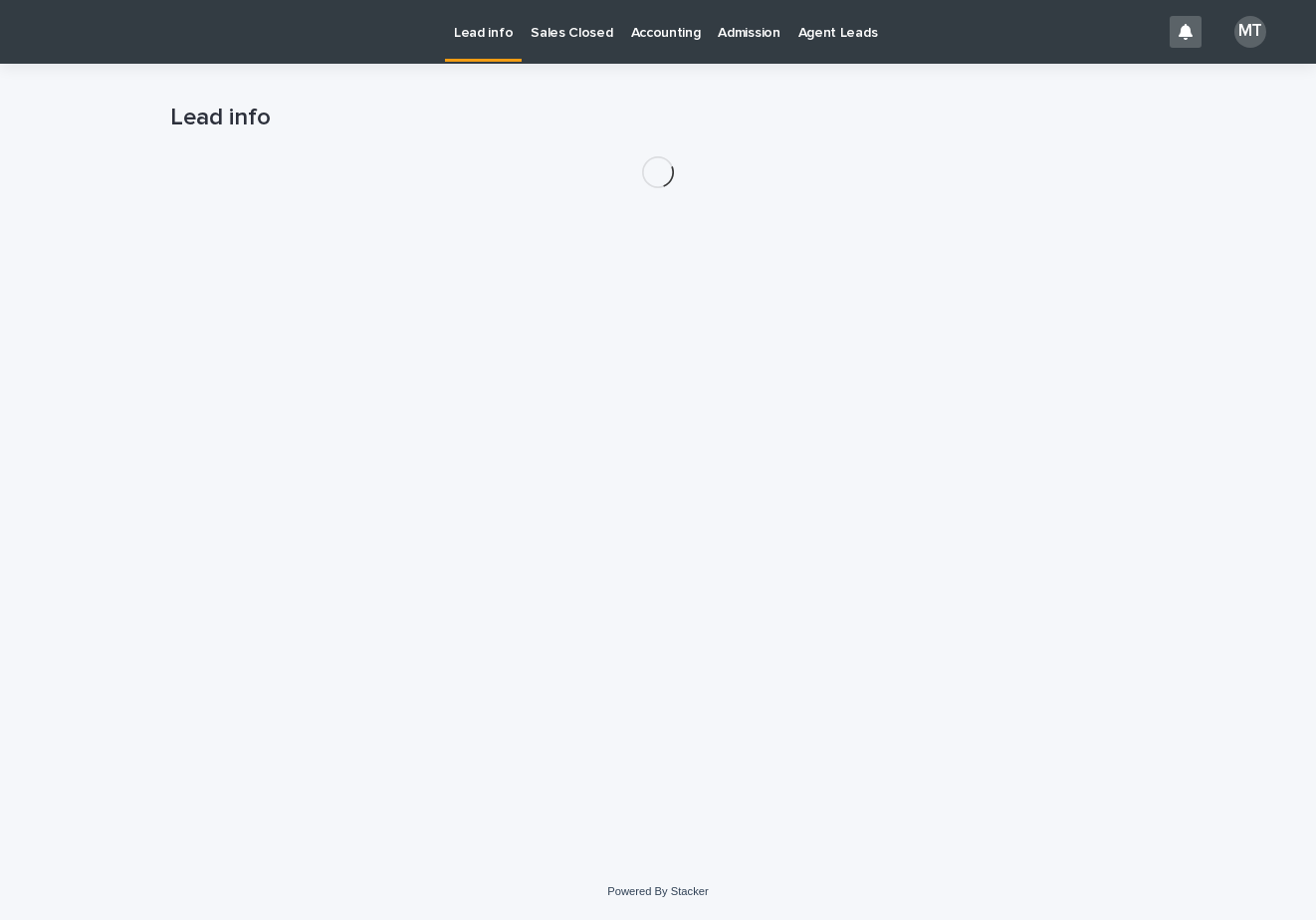 scroll, scrollTop: 0, scrollLeft: 0, axis: both 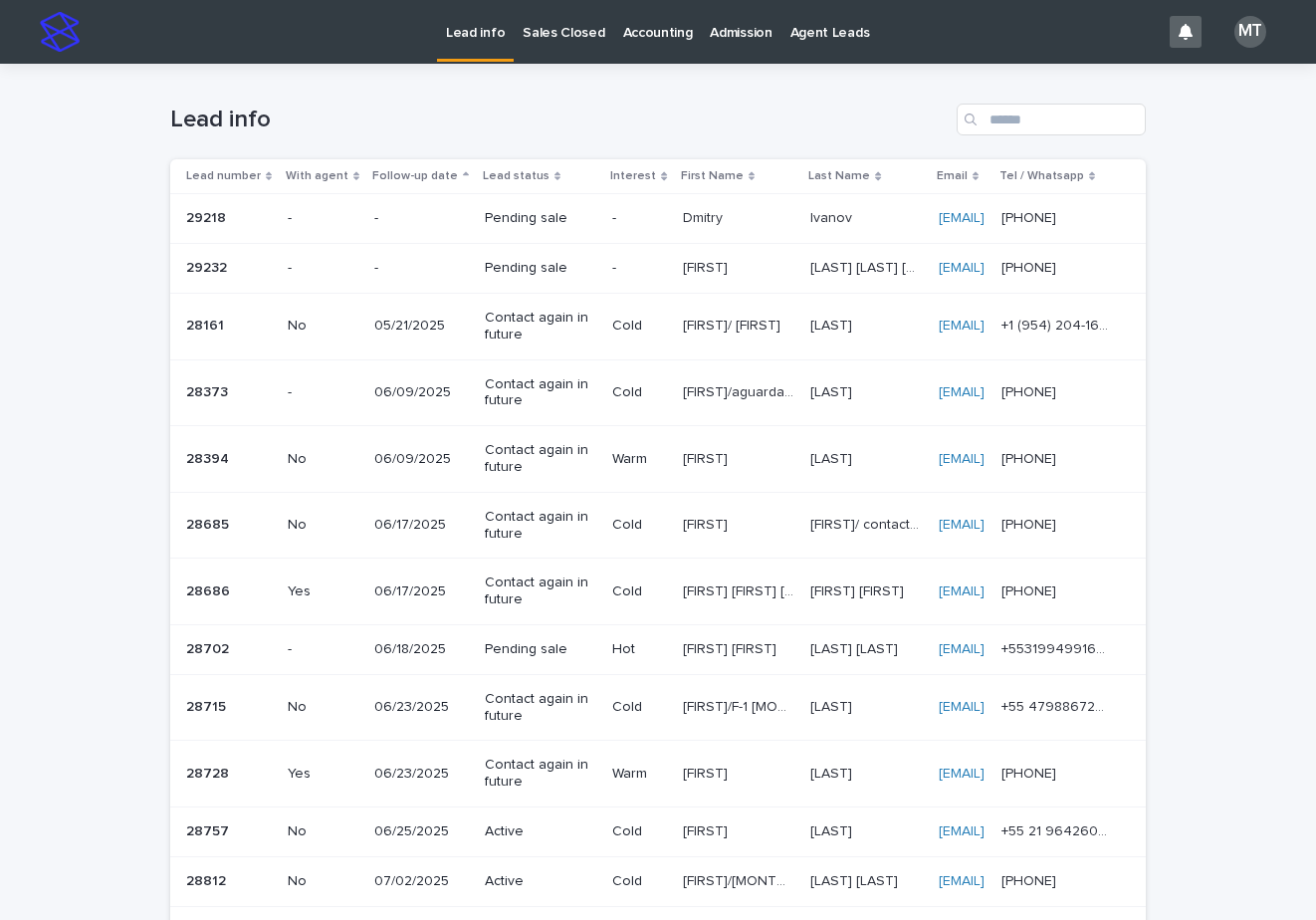 click on "Sales Closed" at bounding box center [563, 21] 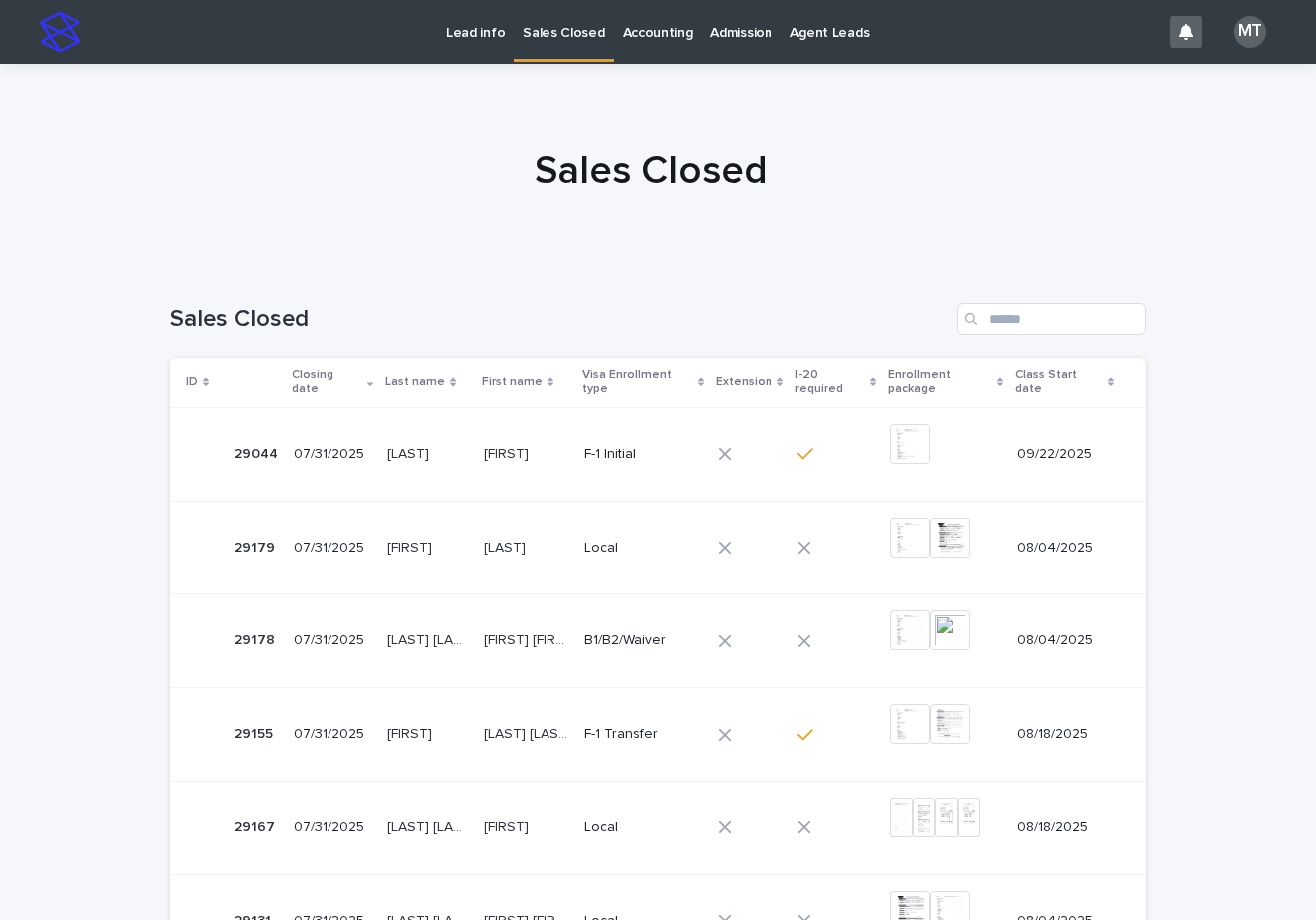 click on "[LAST] [LAST]" at bounding box center (427, 454) 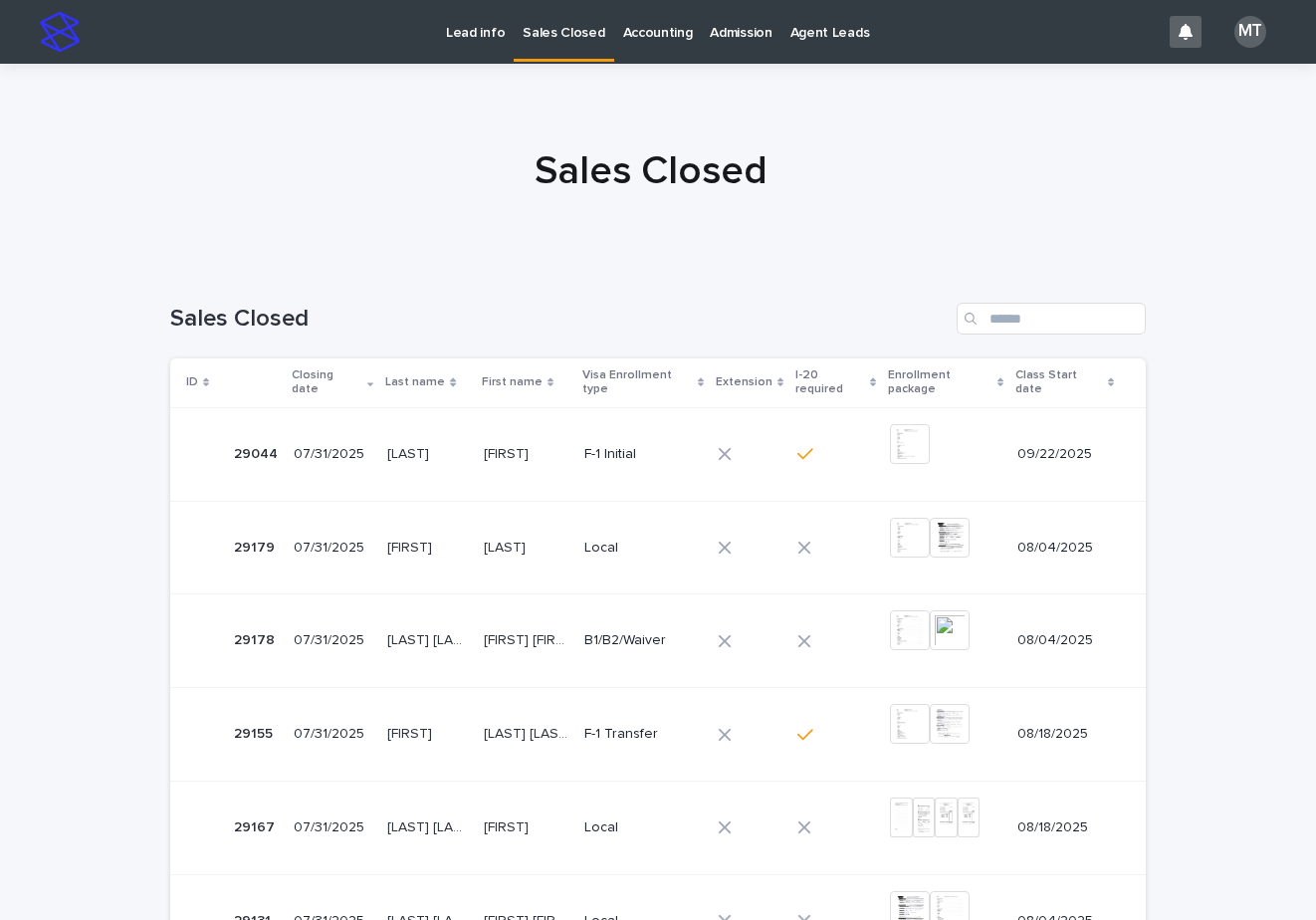 click on "[FIRST] [FIRST]" at bounding box center (526, 641) 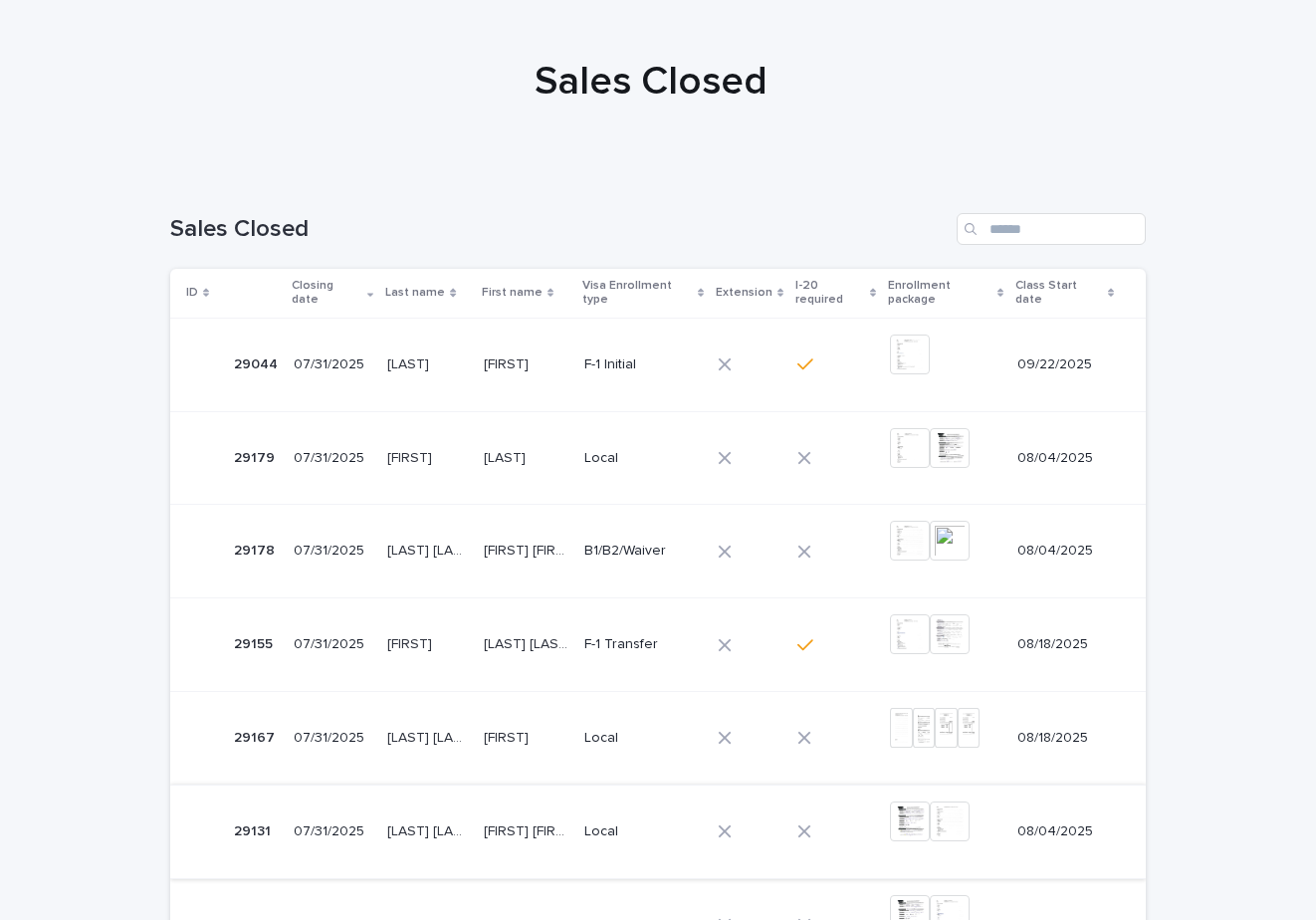 scroll, scrollTop: 0, scrollLeft: 0, axis: both 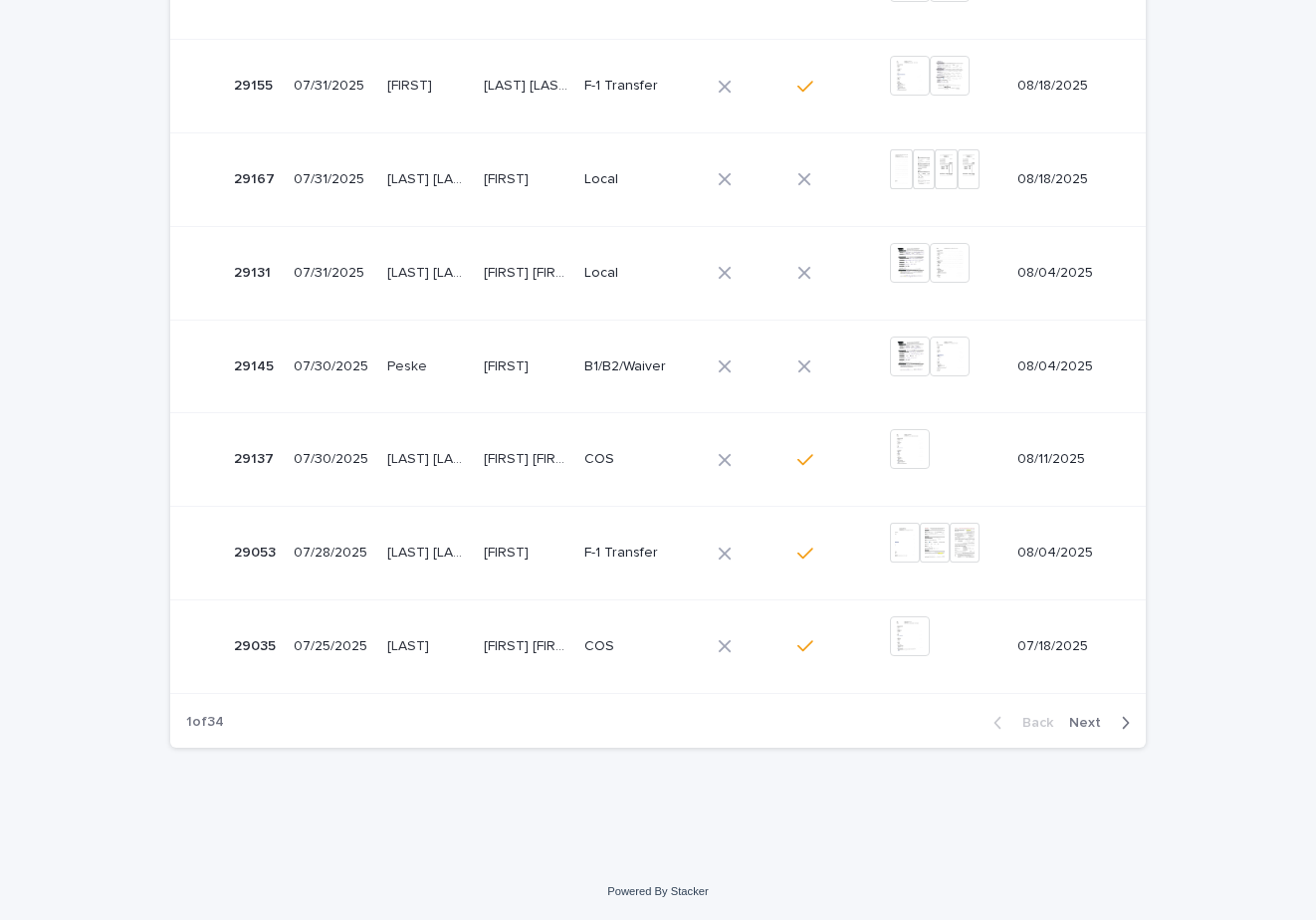 drag, startPoint x: 1088, startPoint y: 723, endPoint x: 766, endPoint y: 590, distance: 348.38628 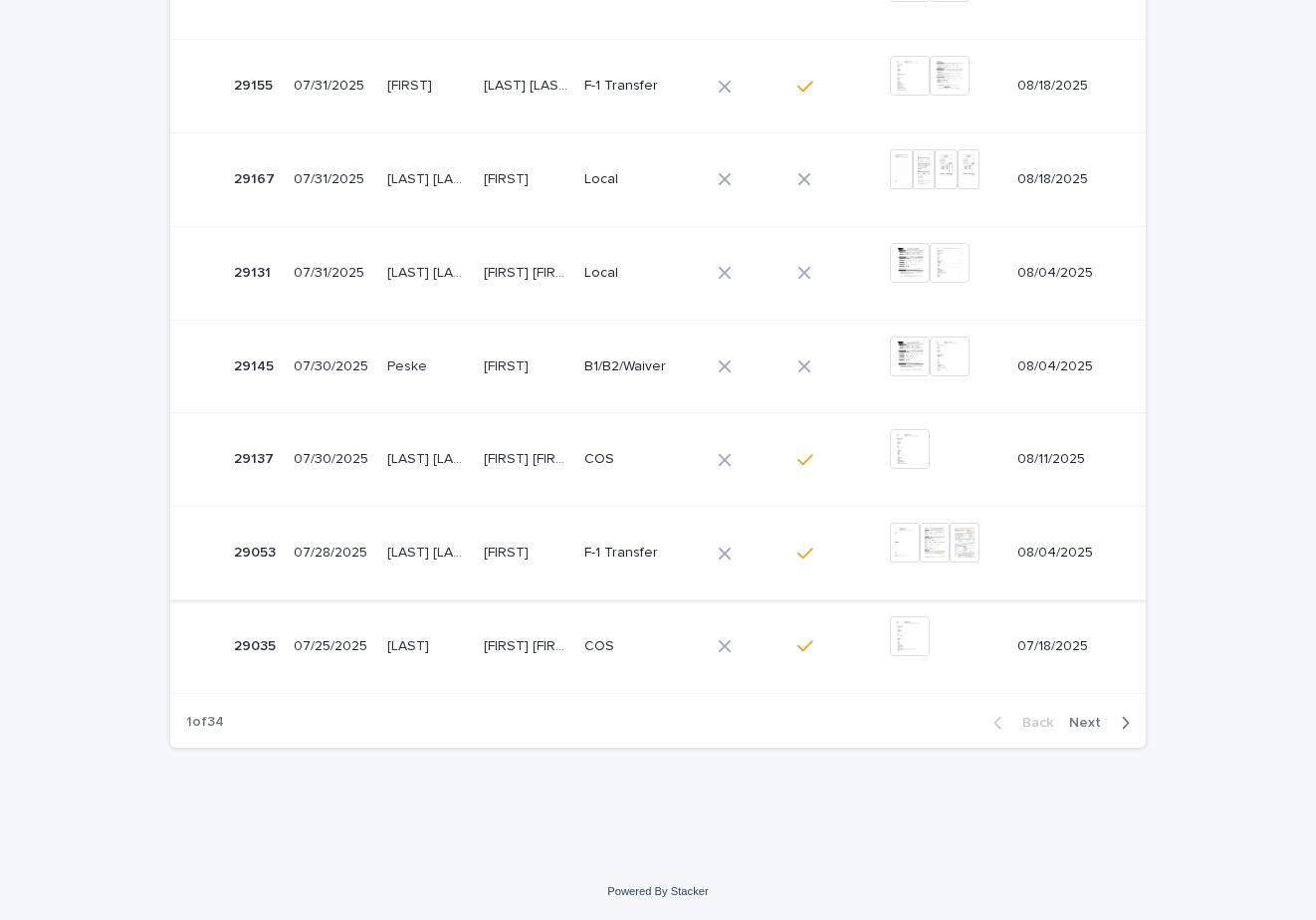 click on "Next" at bounding box center [1091, 723] 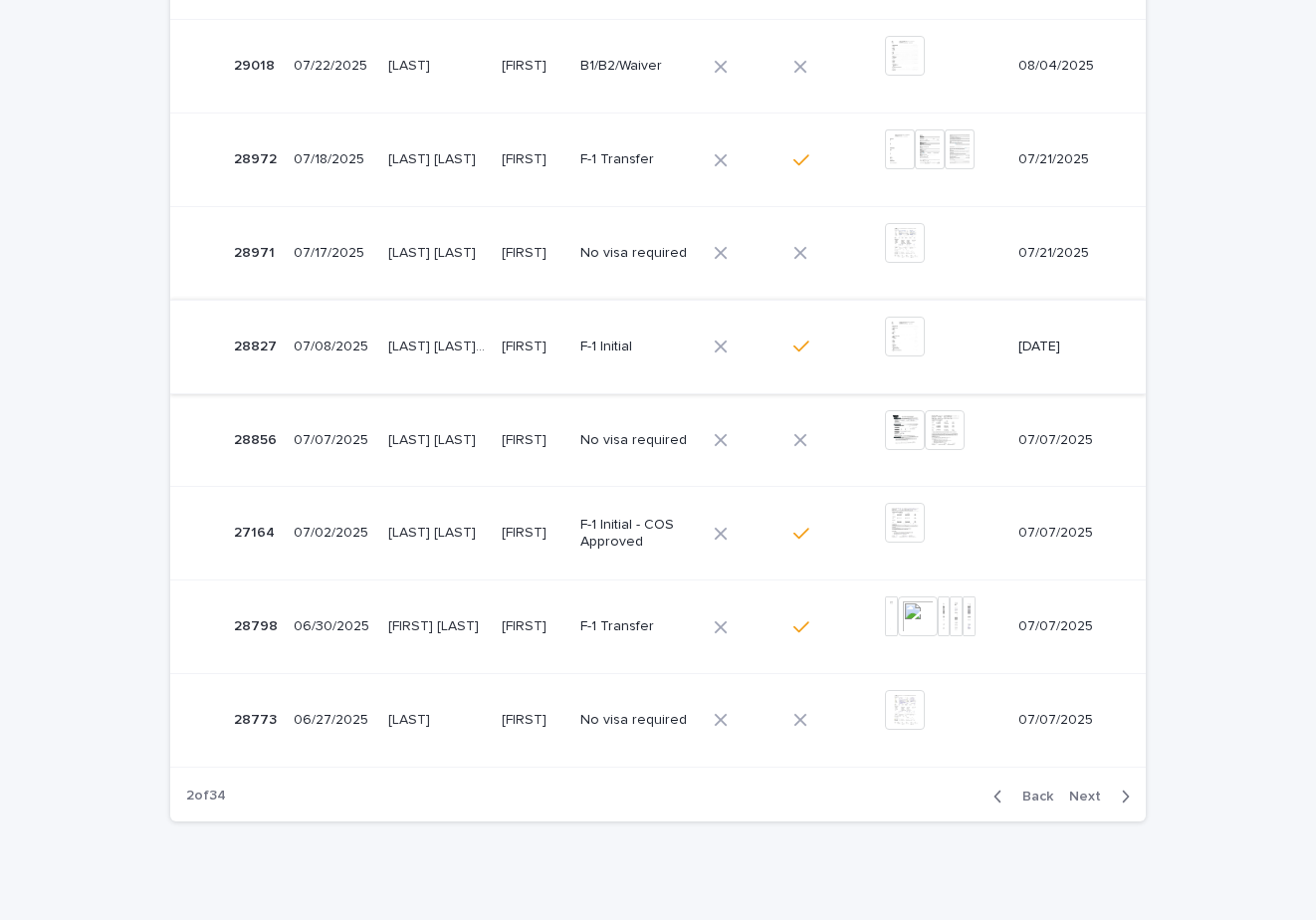 scroll, scrollTop: 648, scrollLeft: 0, axis: vertical 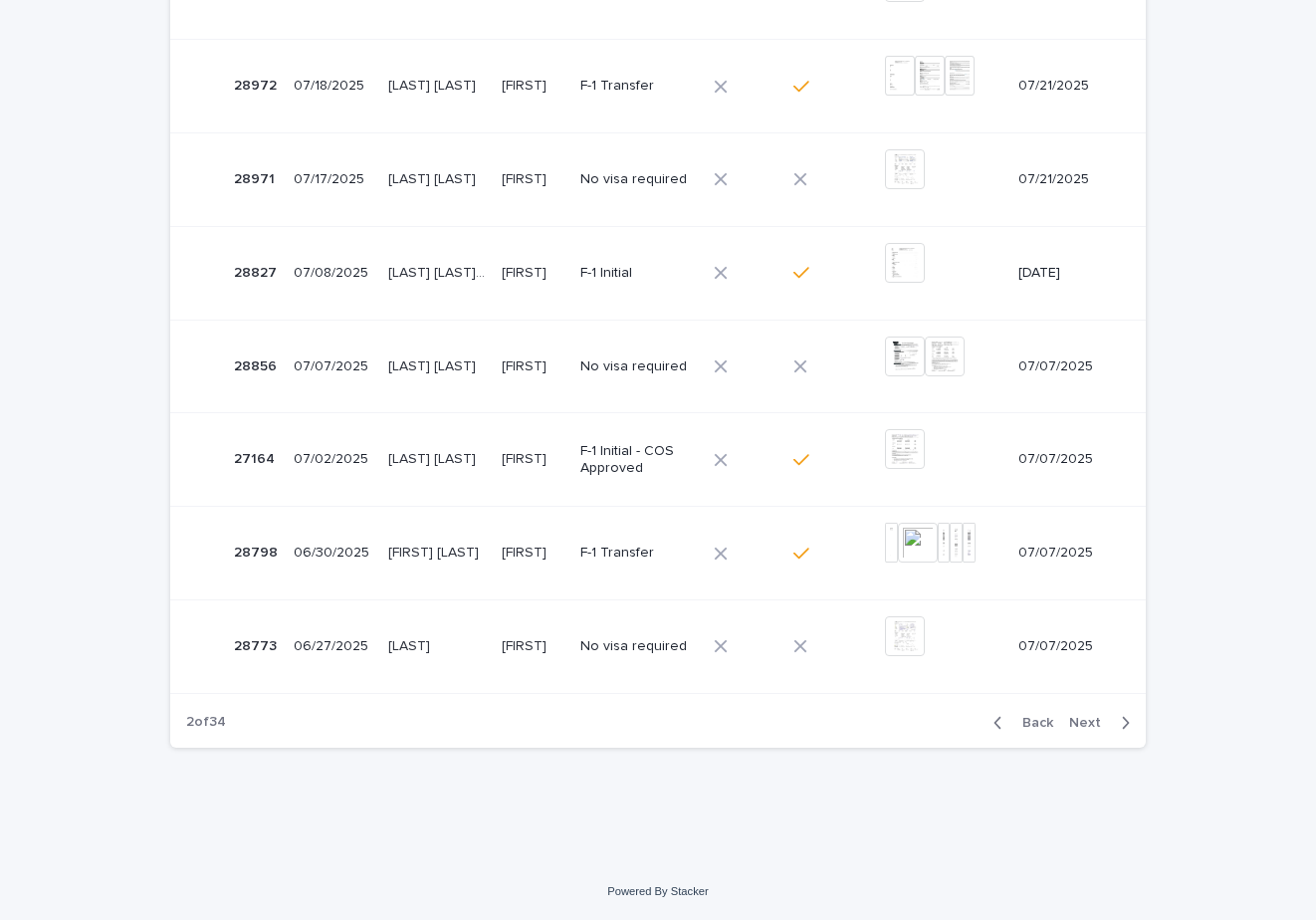 click on "Back" at bounding box center (1031, 723) 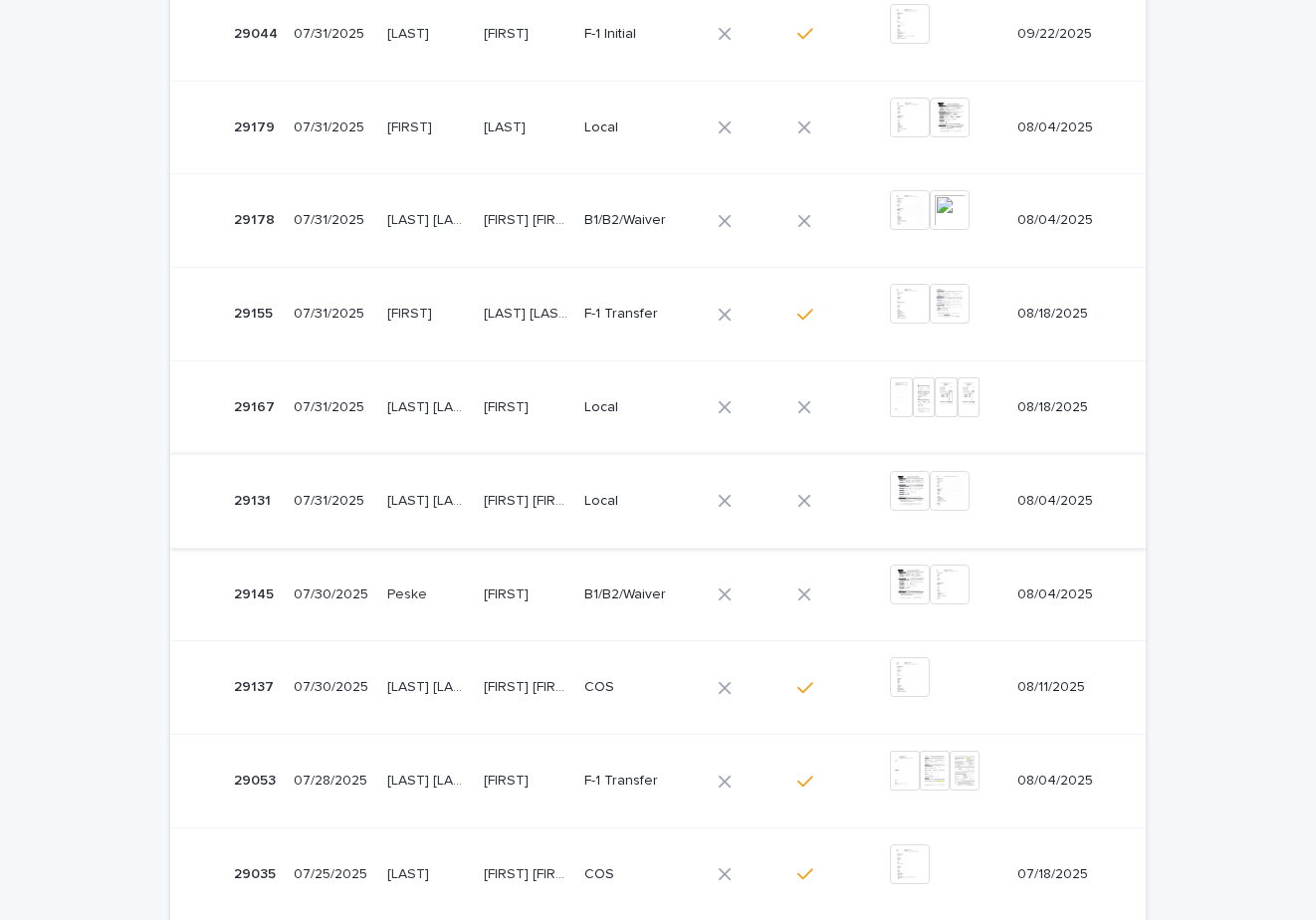 scroll, scrollTop: 648, scrollLeft: 0, axis: vertical 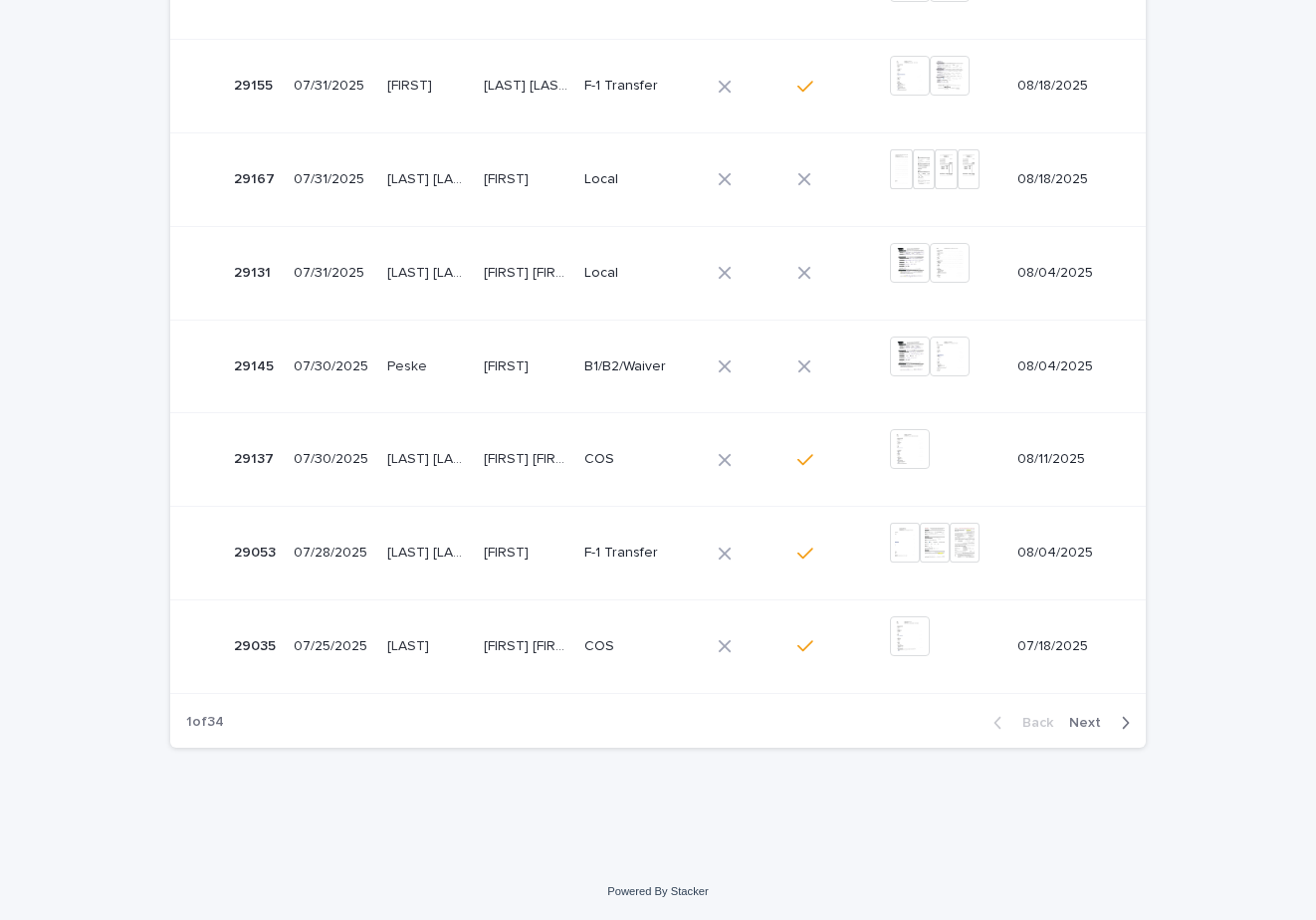click on "F-1 Transfer" at bounding box center (639, 86) 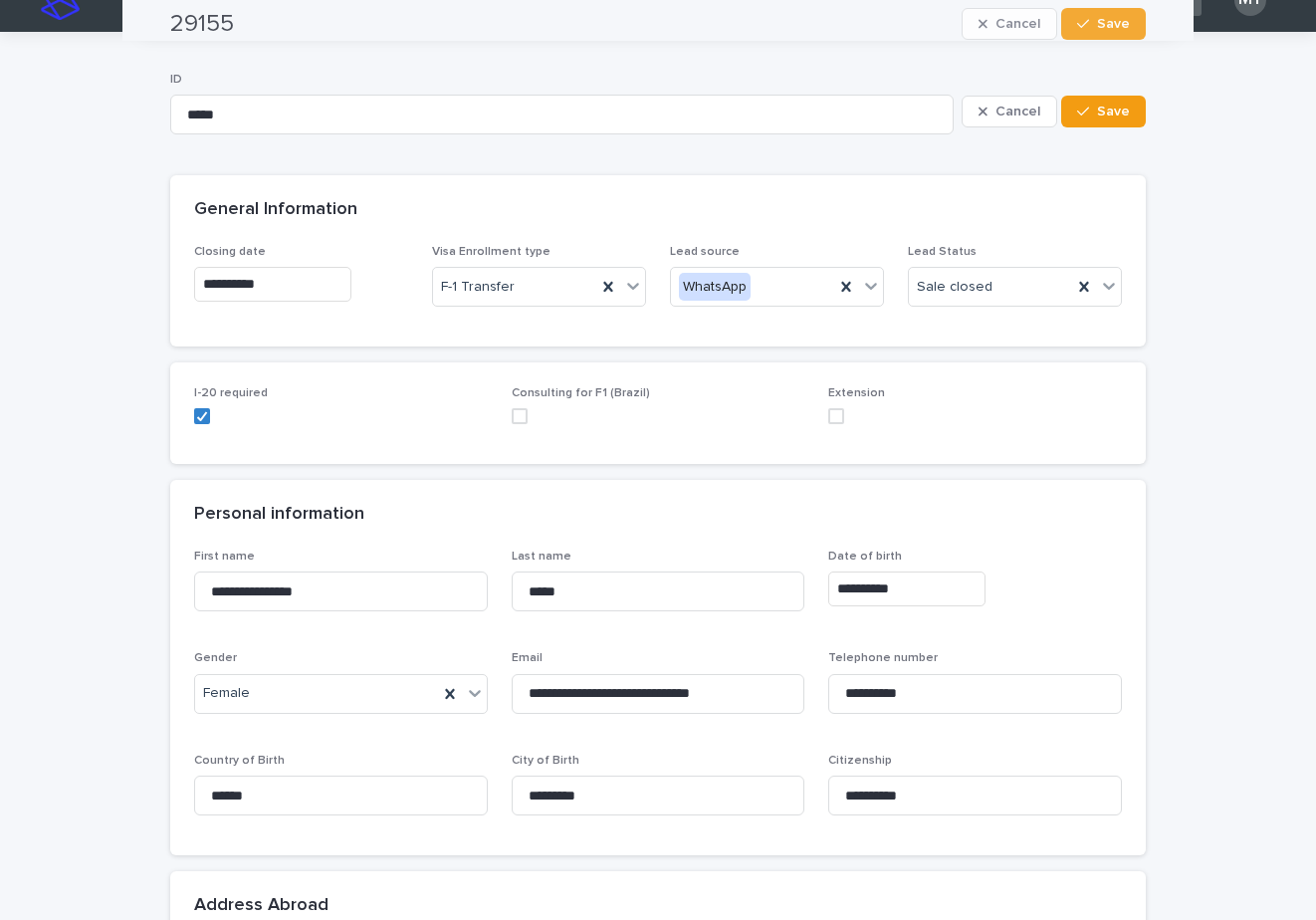 scroll, scrollTop: 0, scrollLeft: 0, axis: both 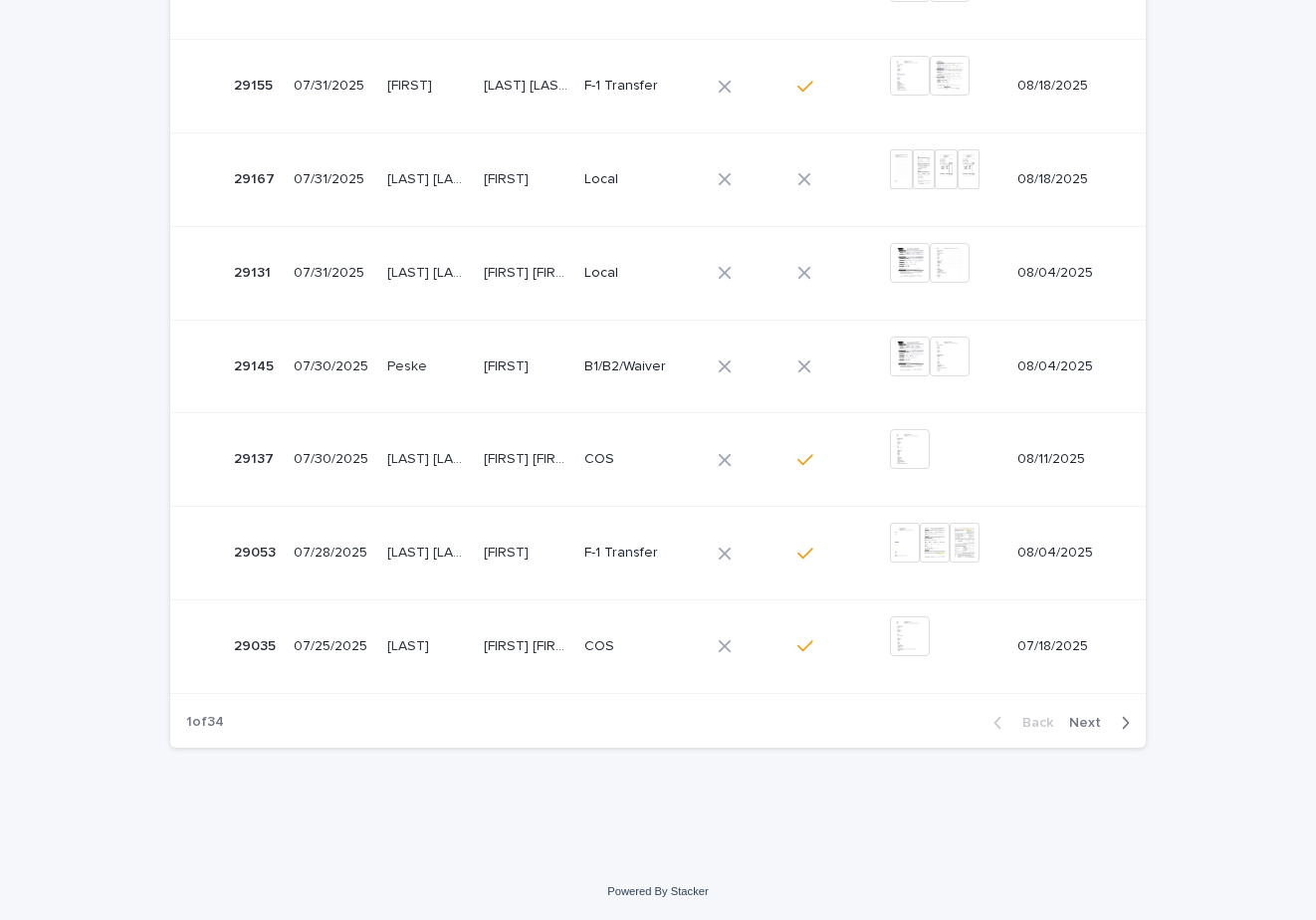 click on "Next" at bounding box center [1091, 723] 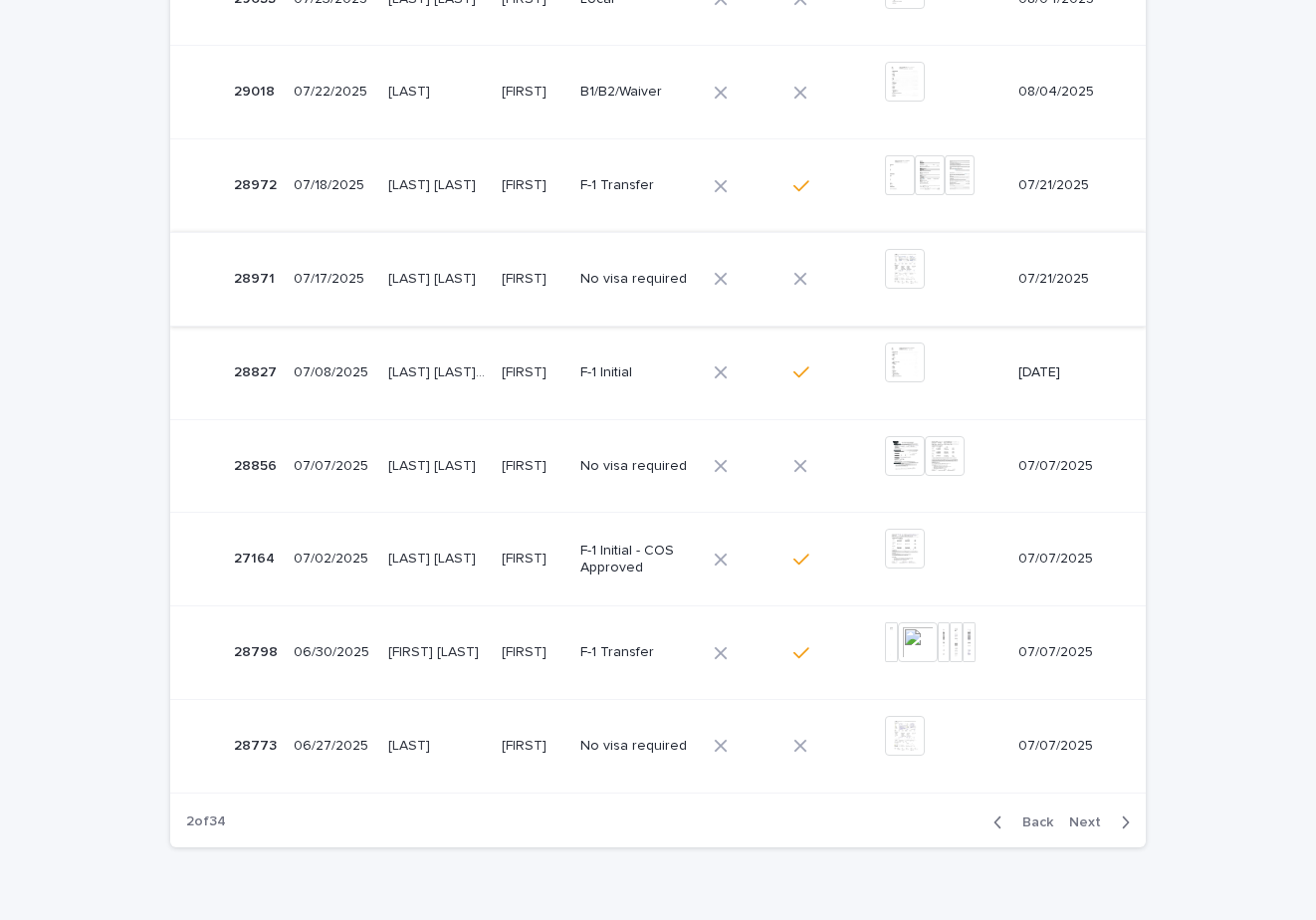 scroll, scrollTop: 648, scrollLeft: 0, axis: vertical 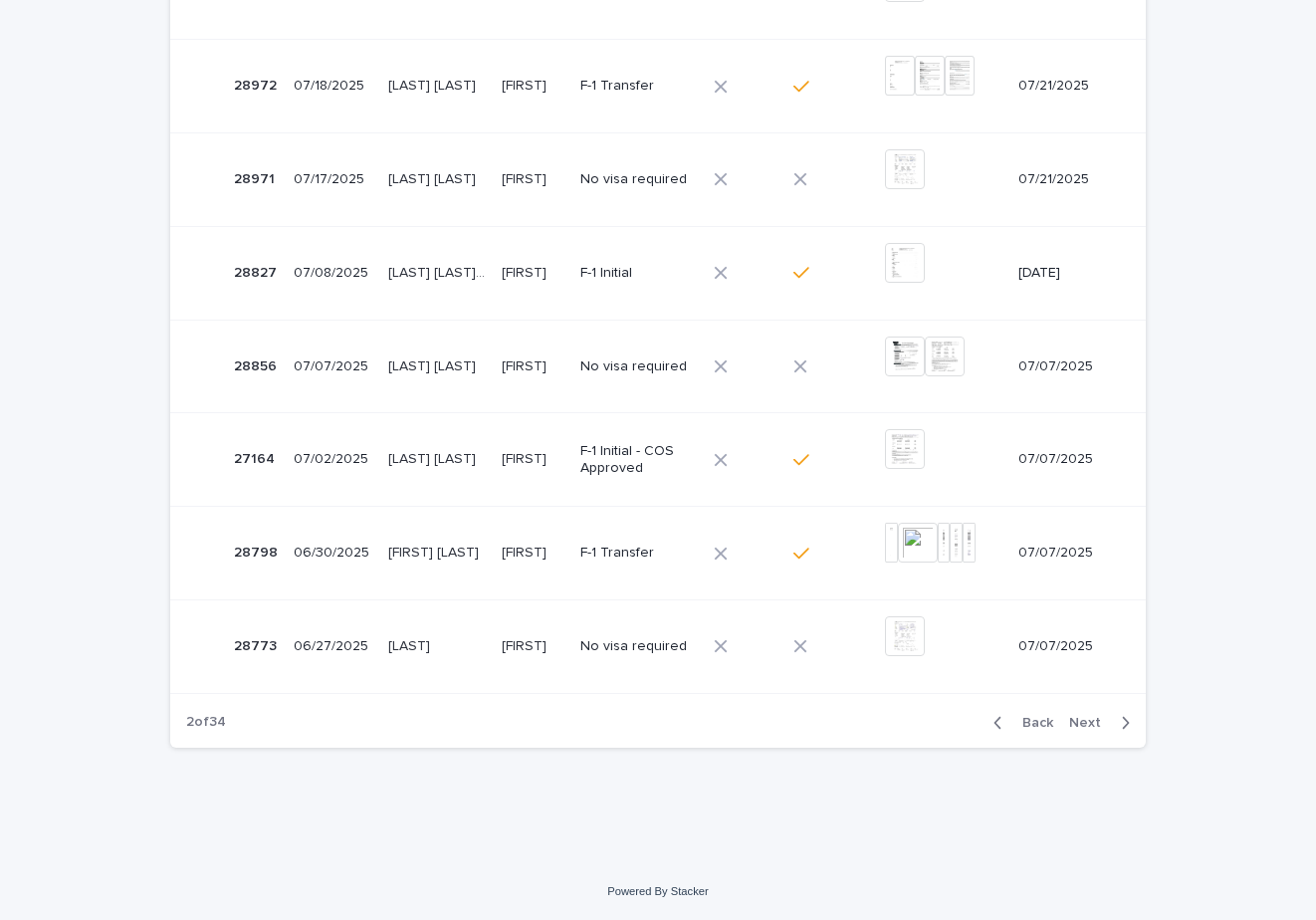 click on "F-1 Initial" at bounding box center [635, 273] 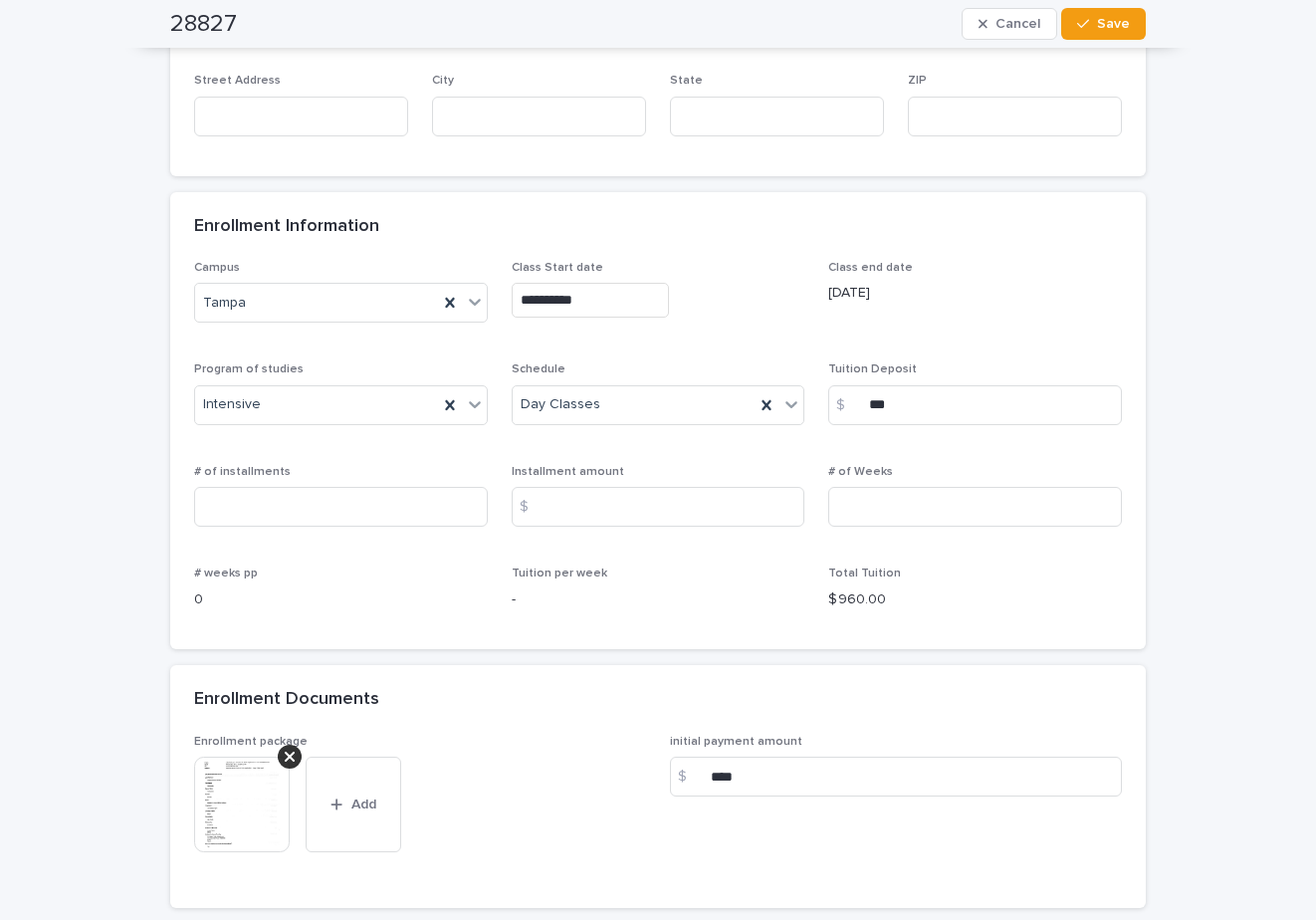 scroll, scrollTop: 1195, scrollLeft: 0, axis: vertical 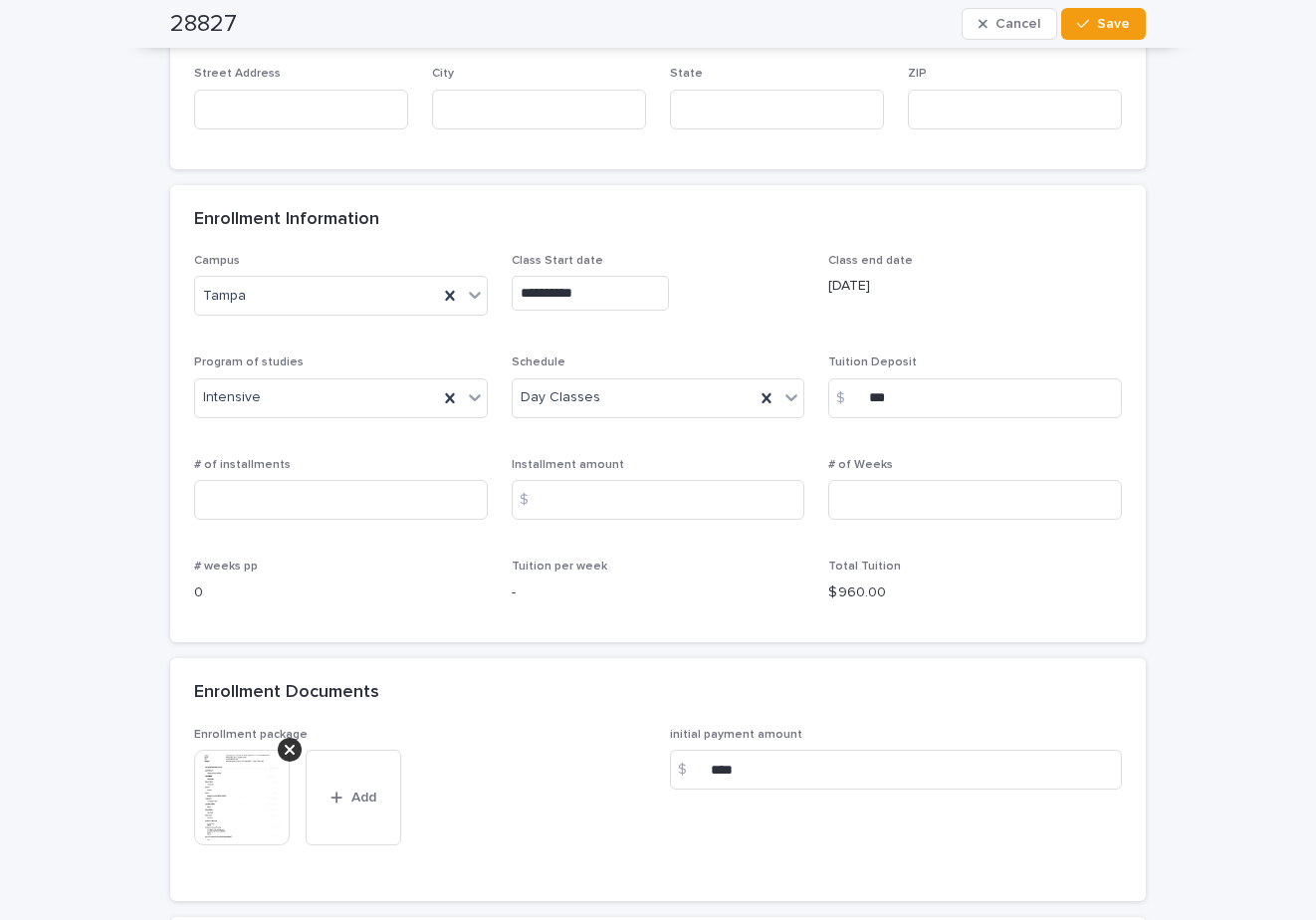 click at bounding box center (242, 798) 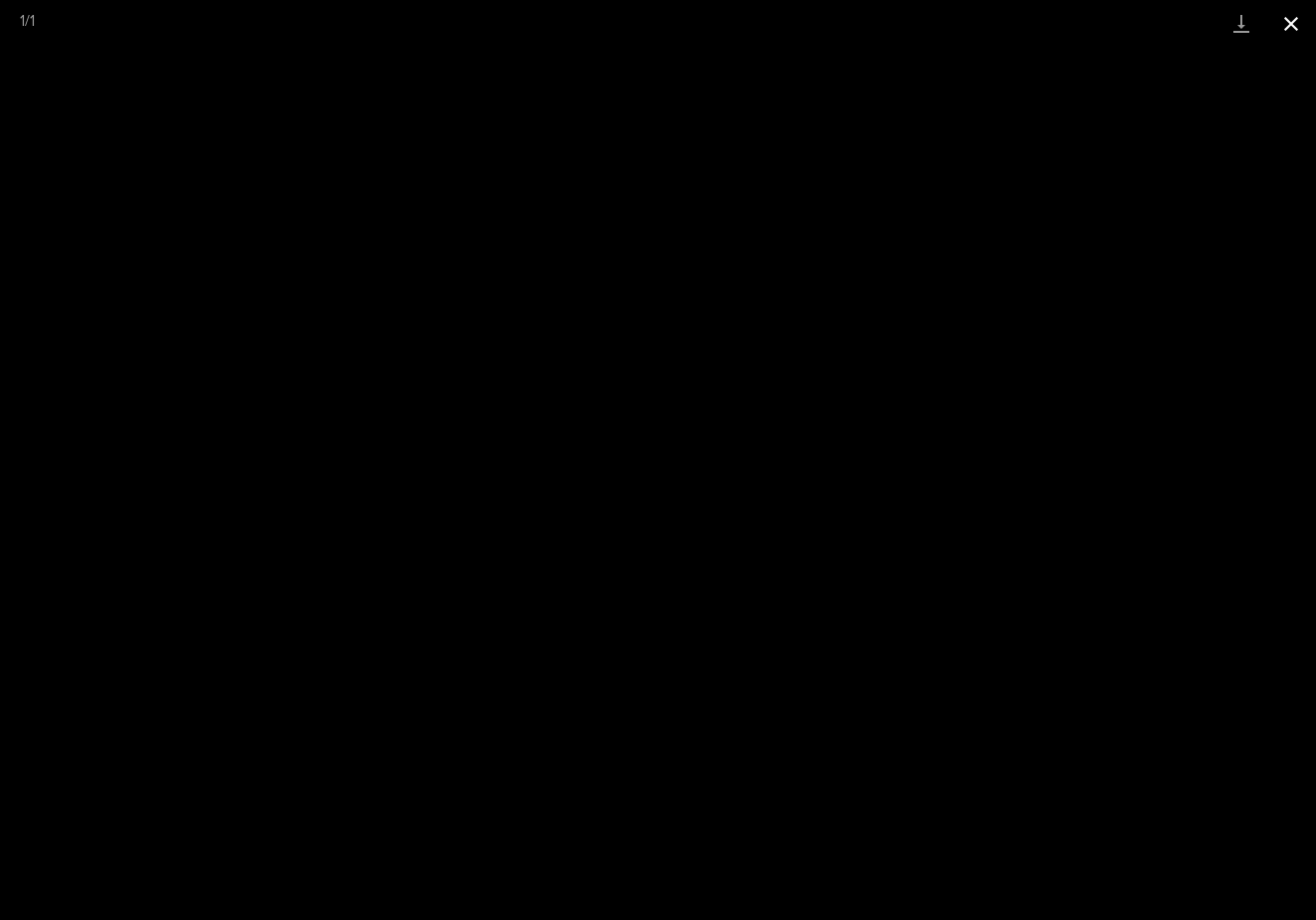 click at bounding box center (1291, 23) 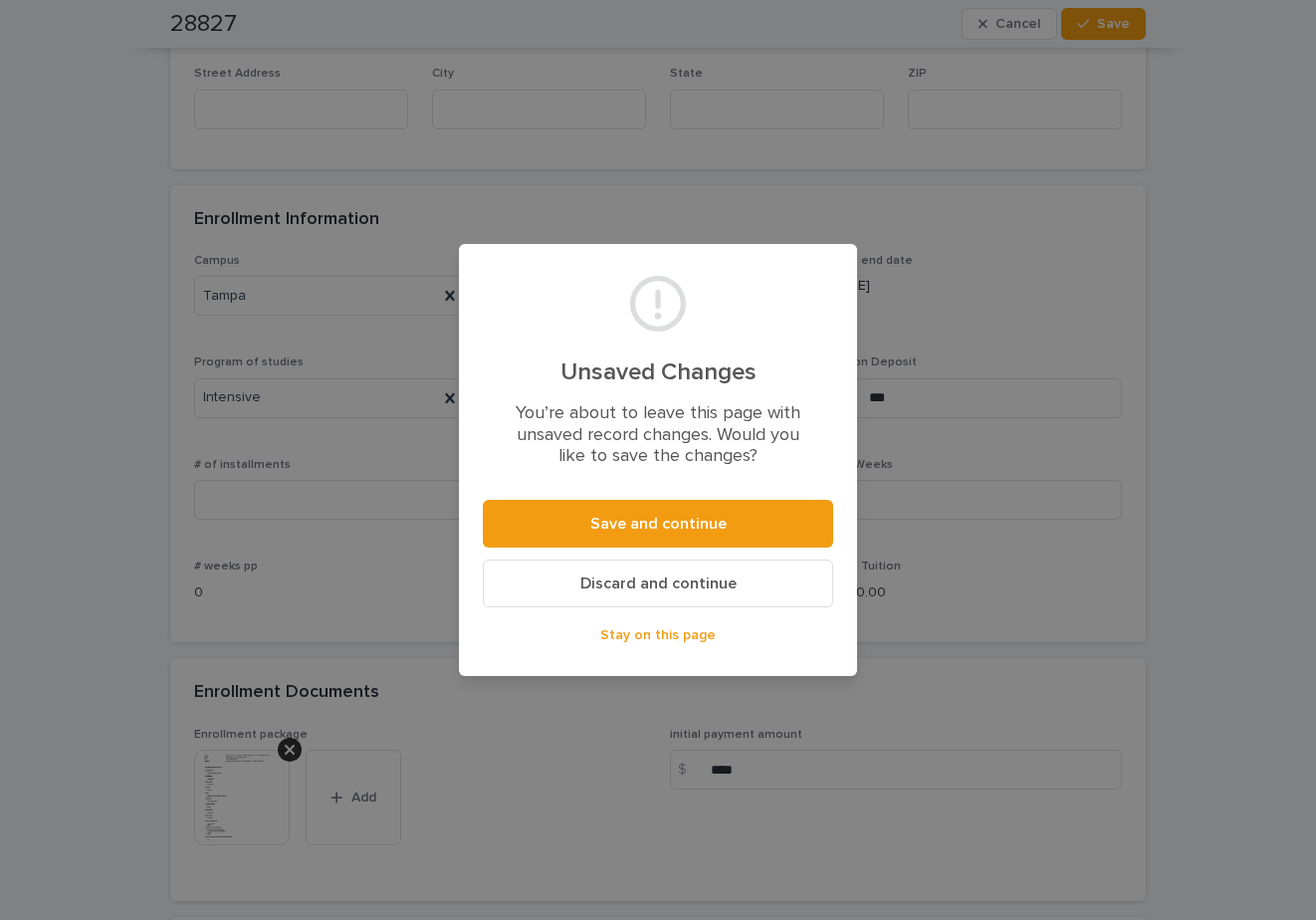 click on "Stay on this page" at bounding box center [658, 635] 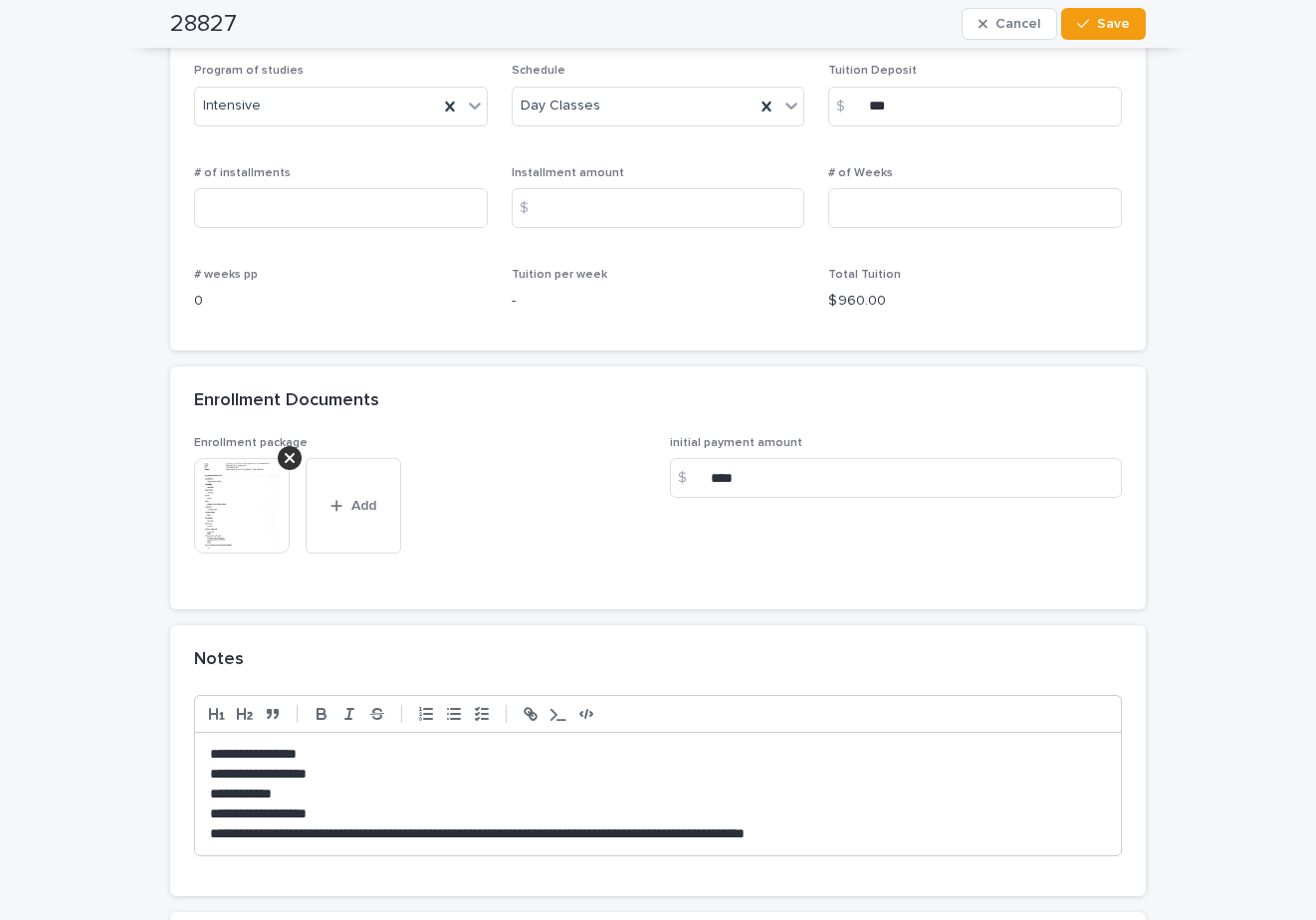 scroll, scrollTop: 1494, scrollLeft: 0, axis: vertical 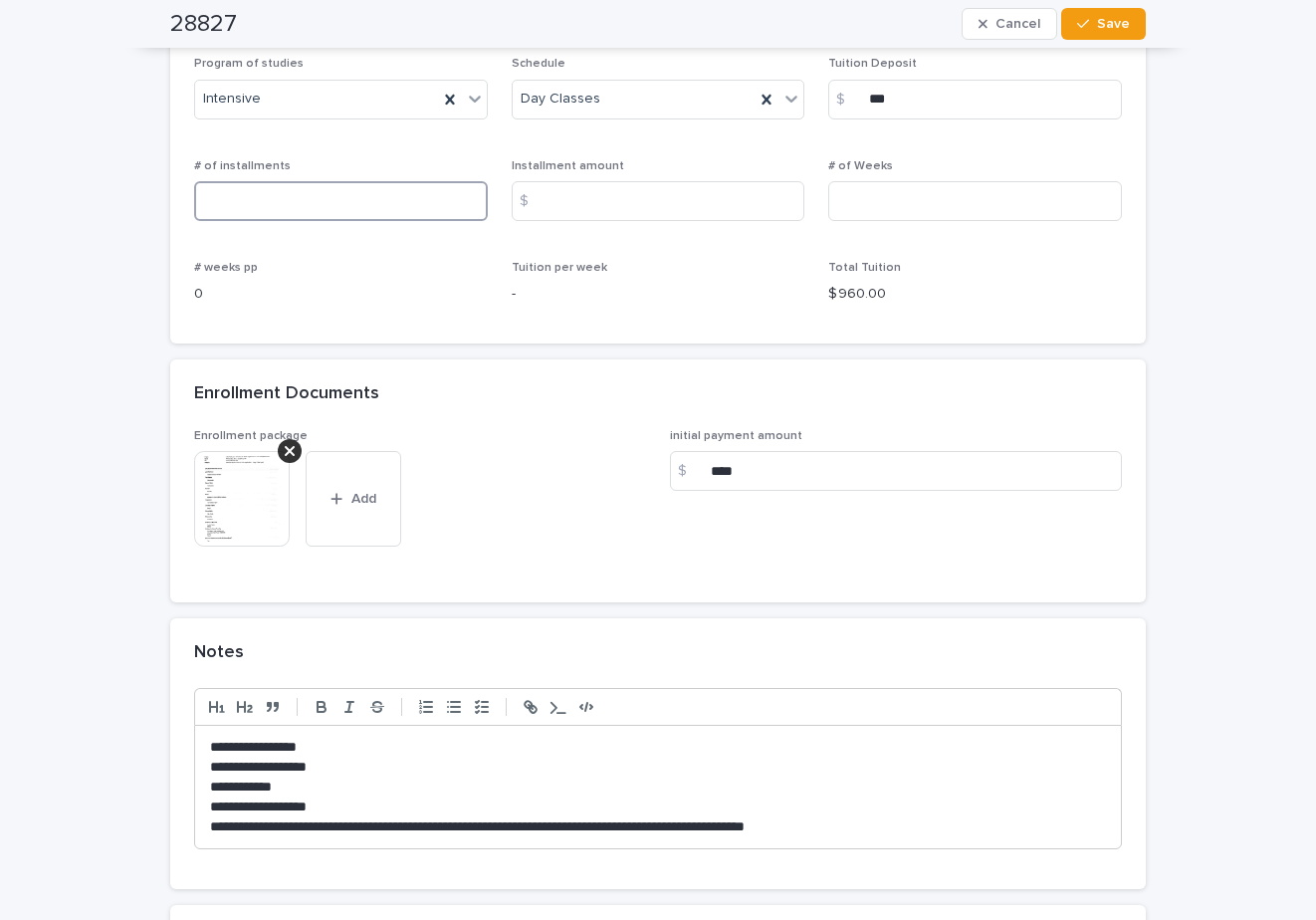 click at bounding box center (340, 201) 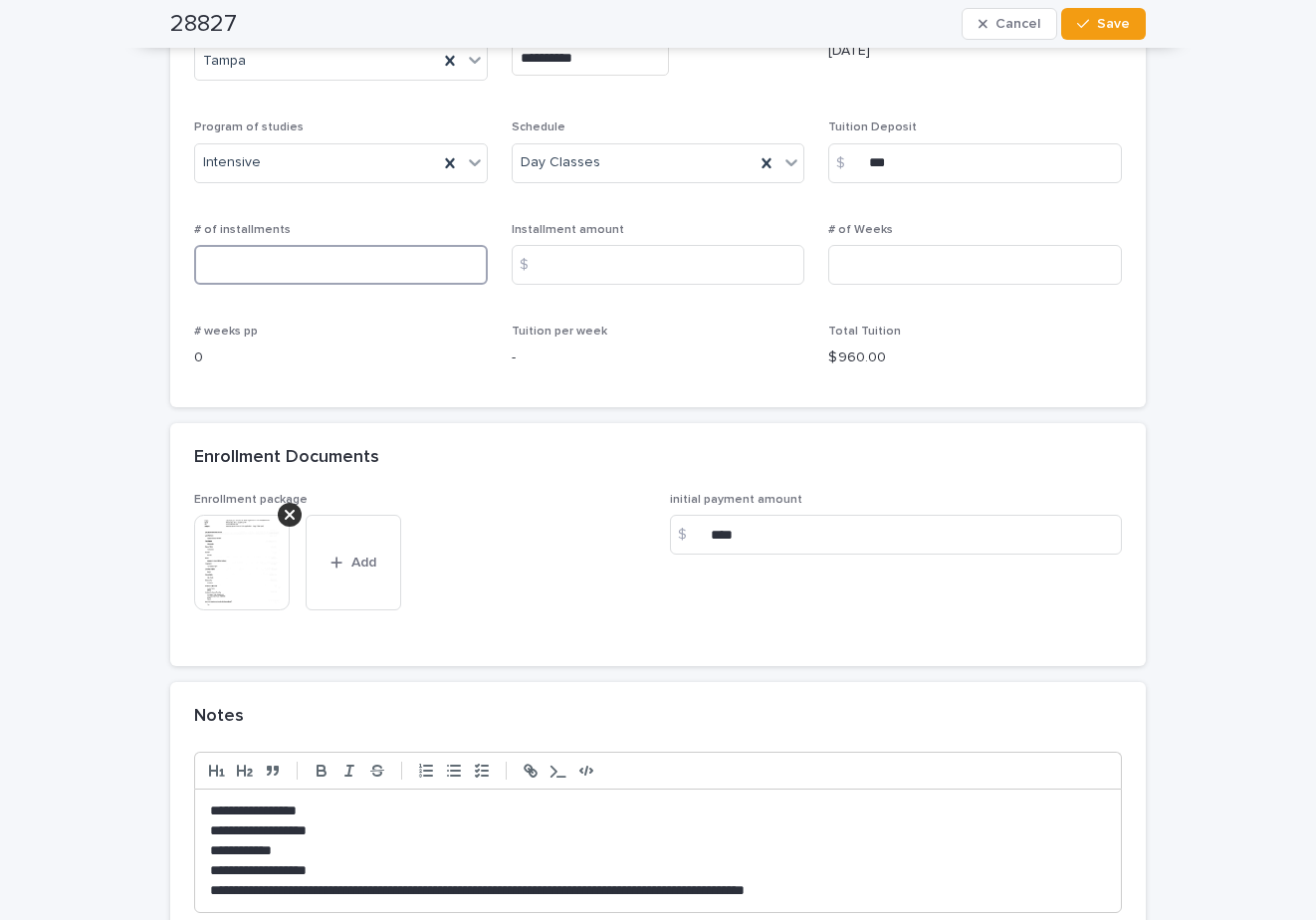 scroll, scrollTop: 1394, scrollLeft: 0, axis: vertical 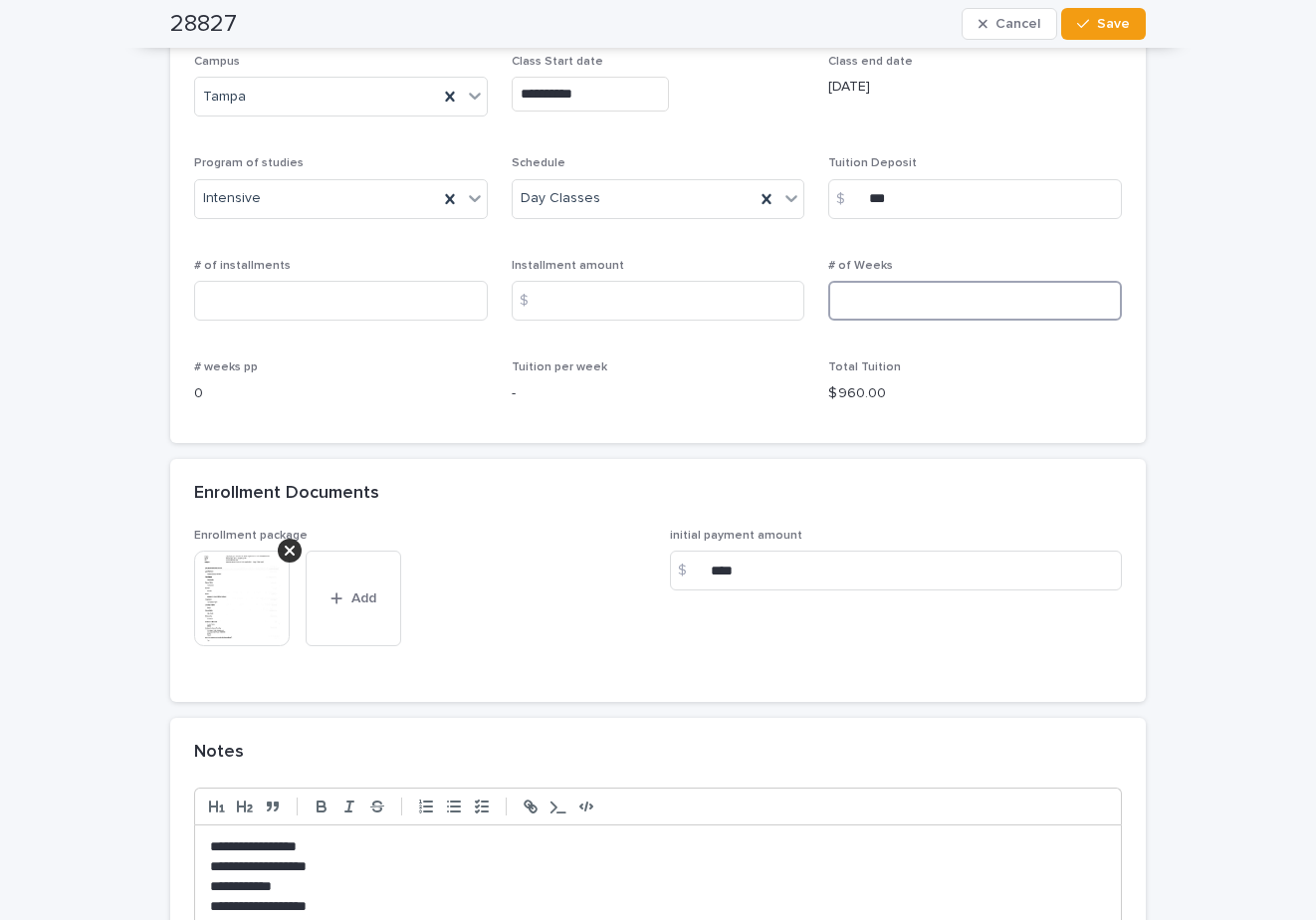 click at bounding box center [975, 301] 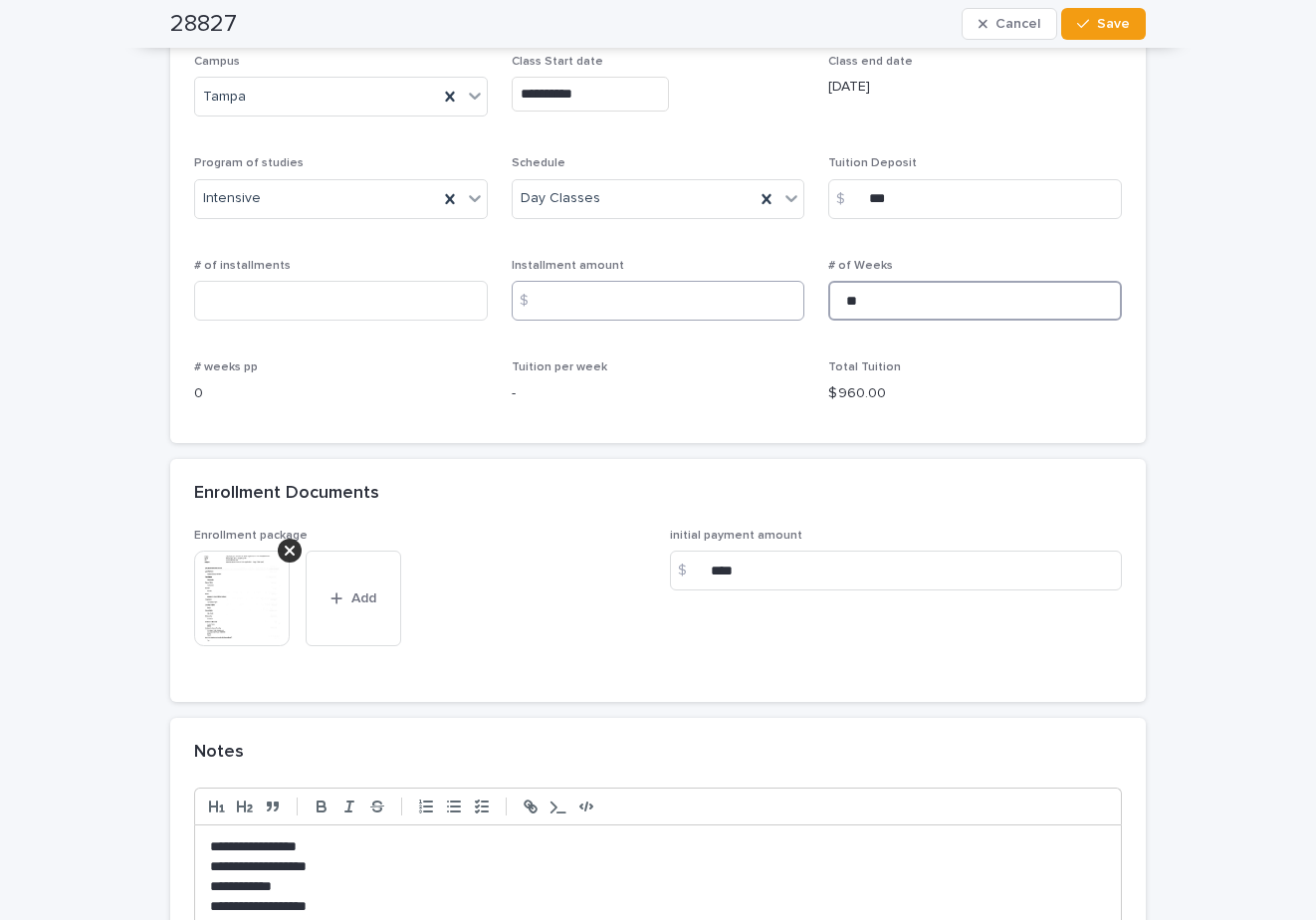 type on "**" 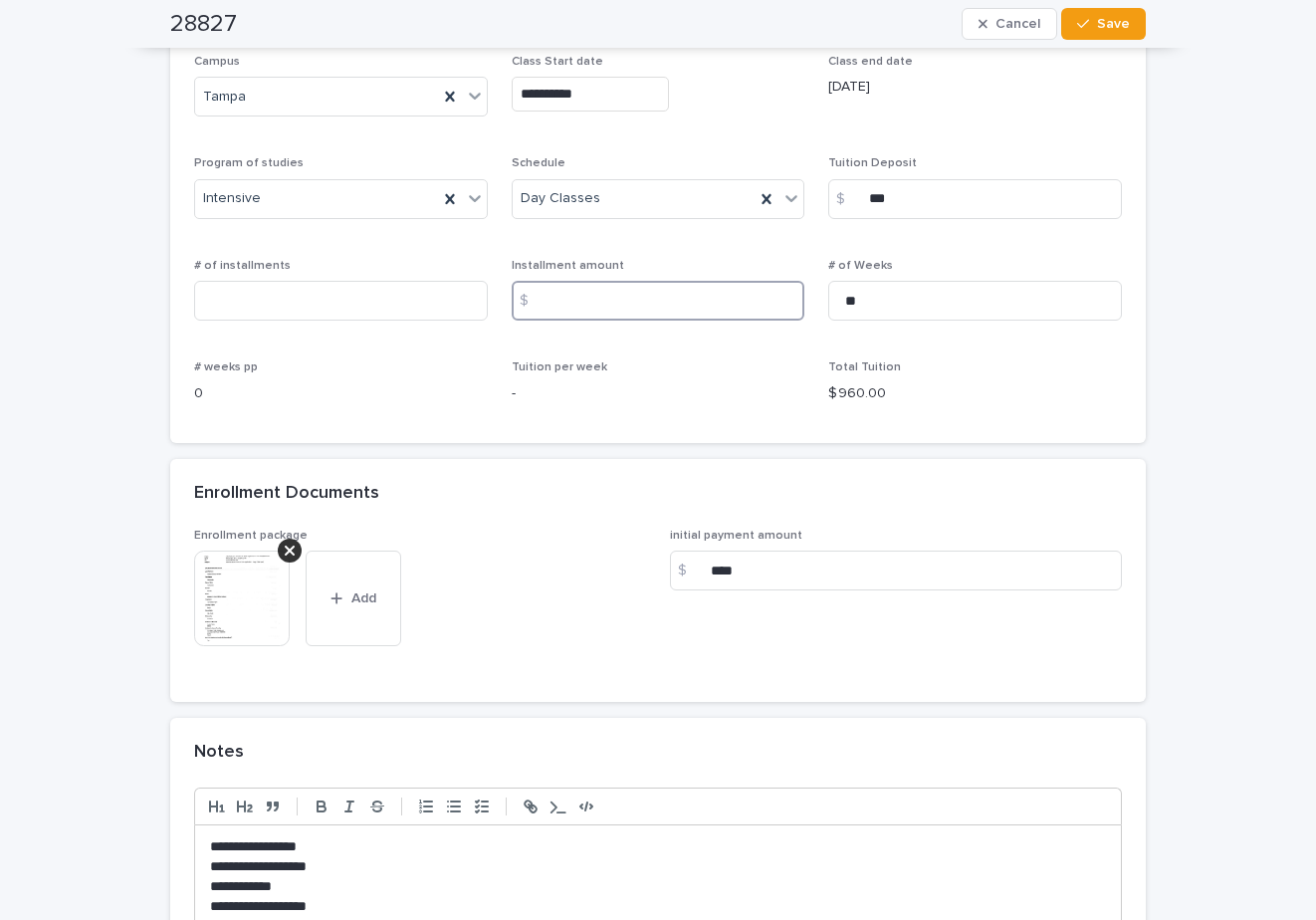 click at bounding box center (658, 301) 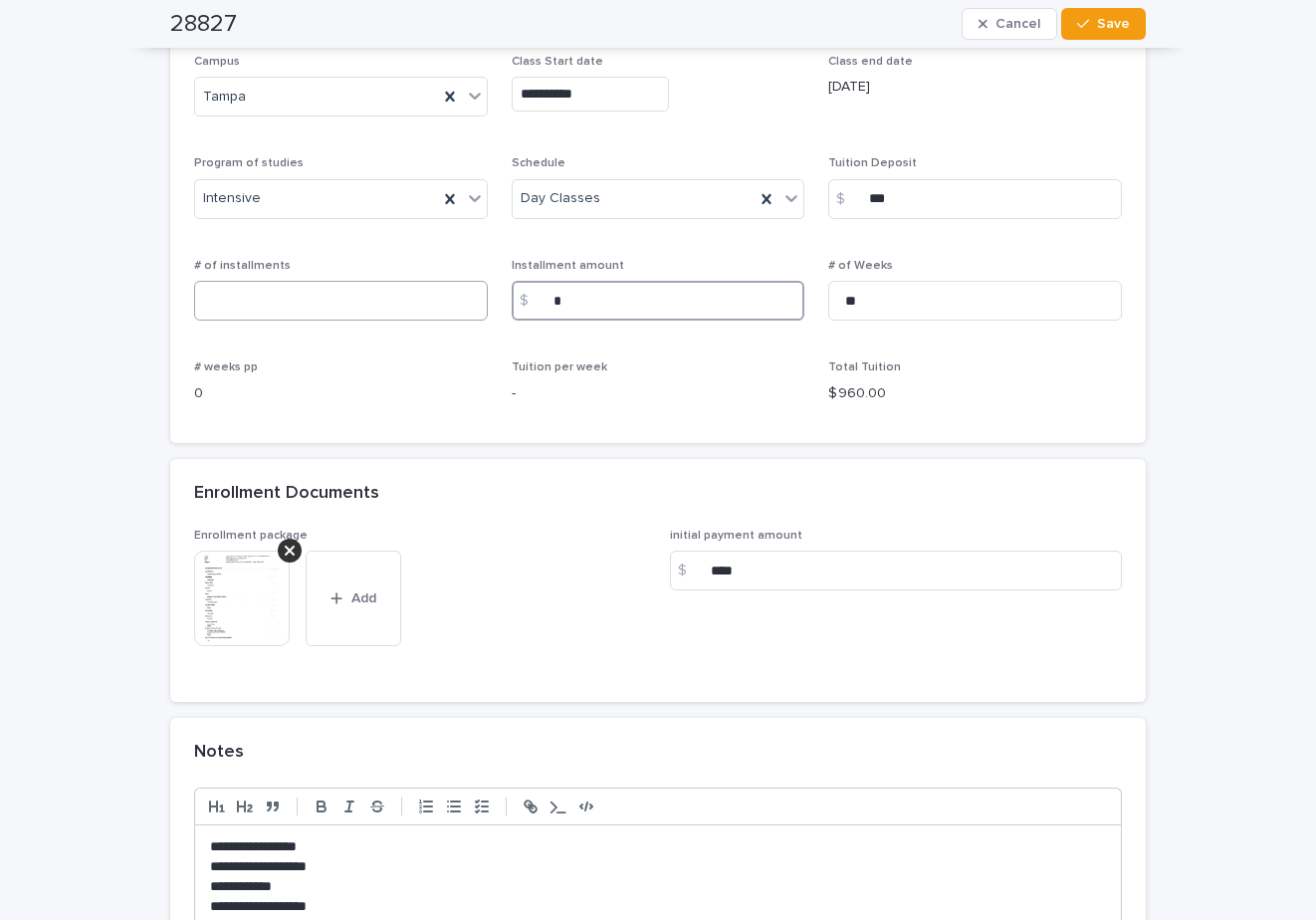 type on "*" 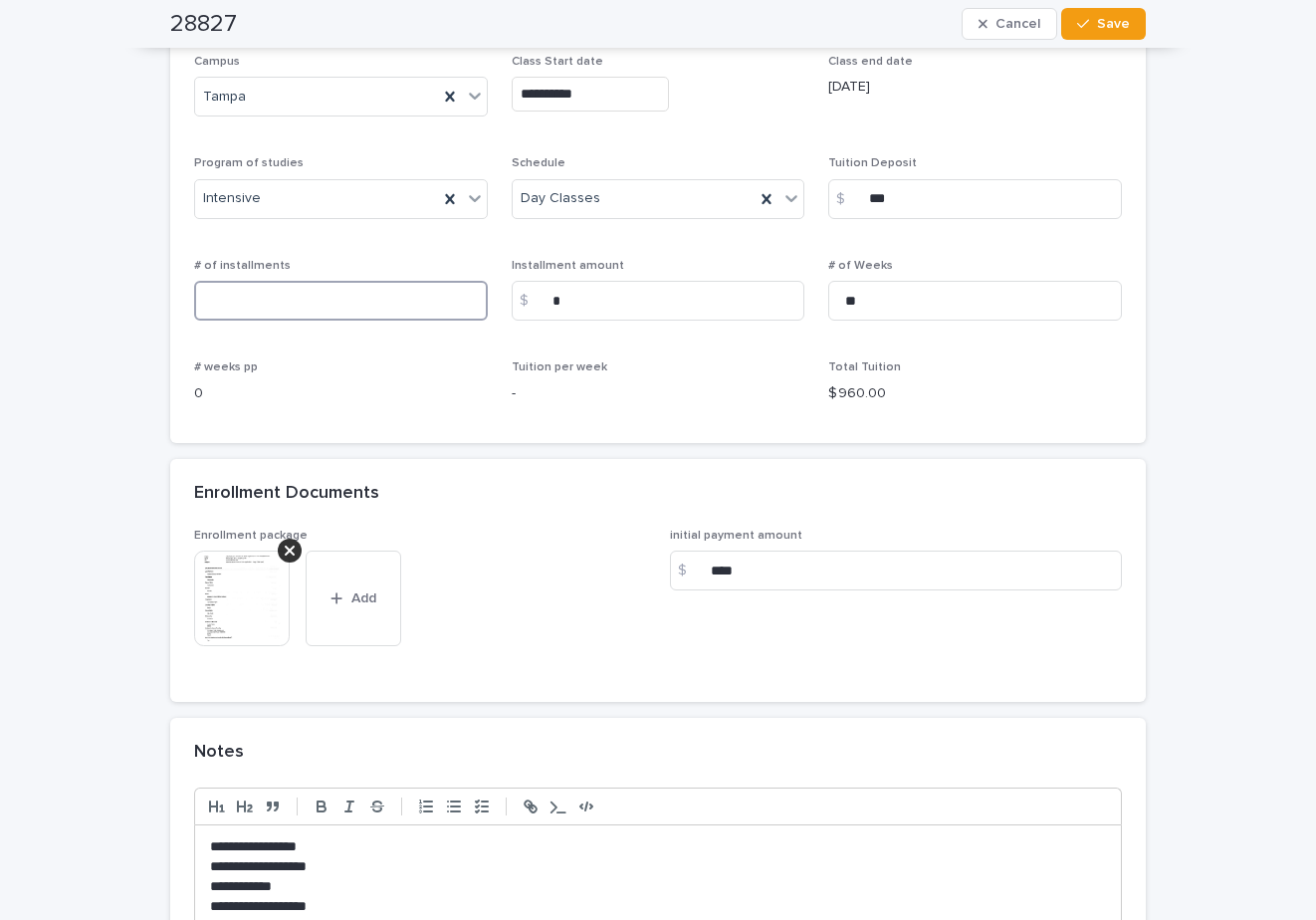 click at bounding box center [340, 301] 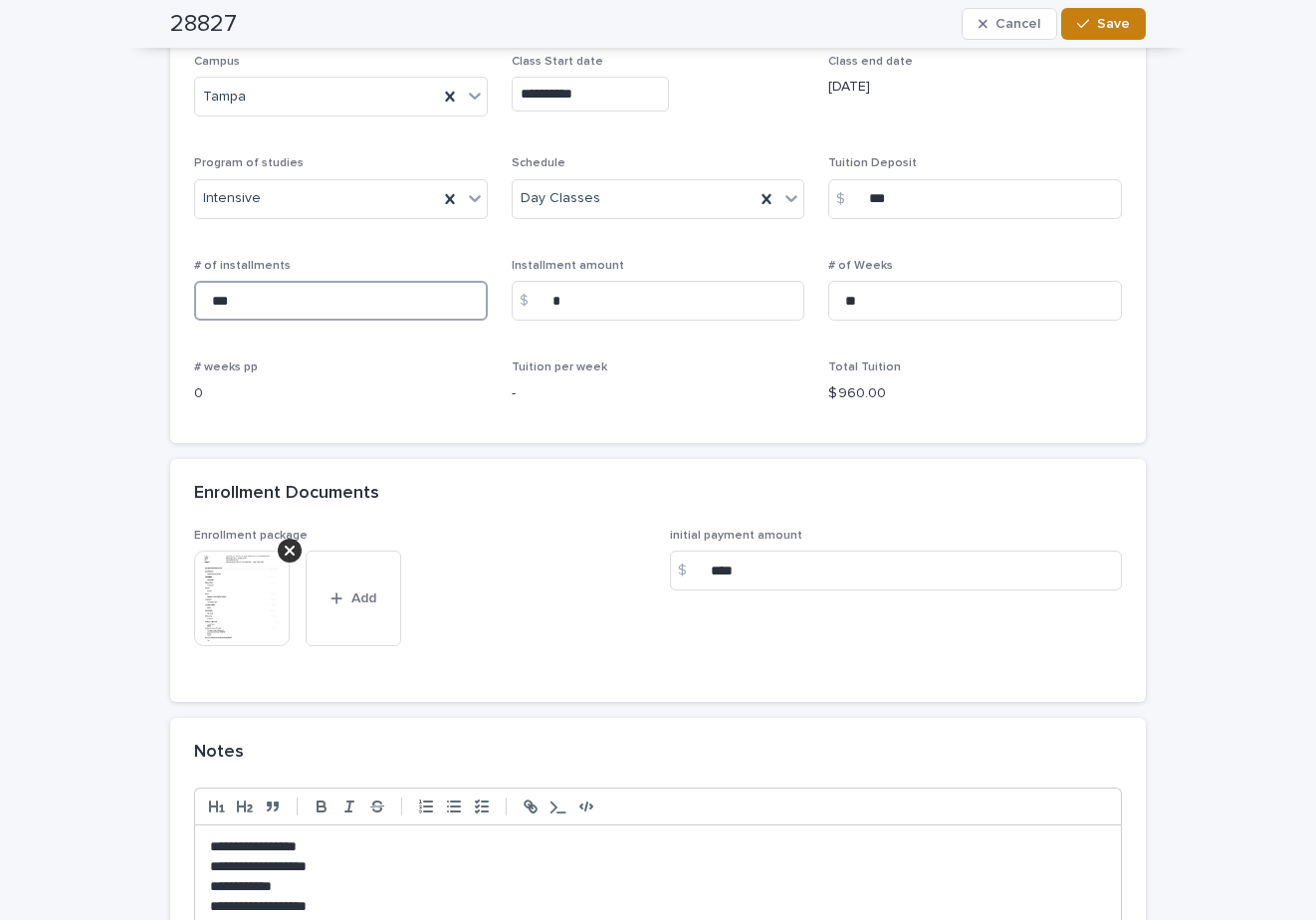 type on "***" 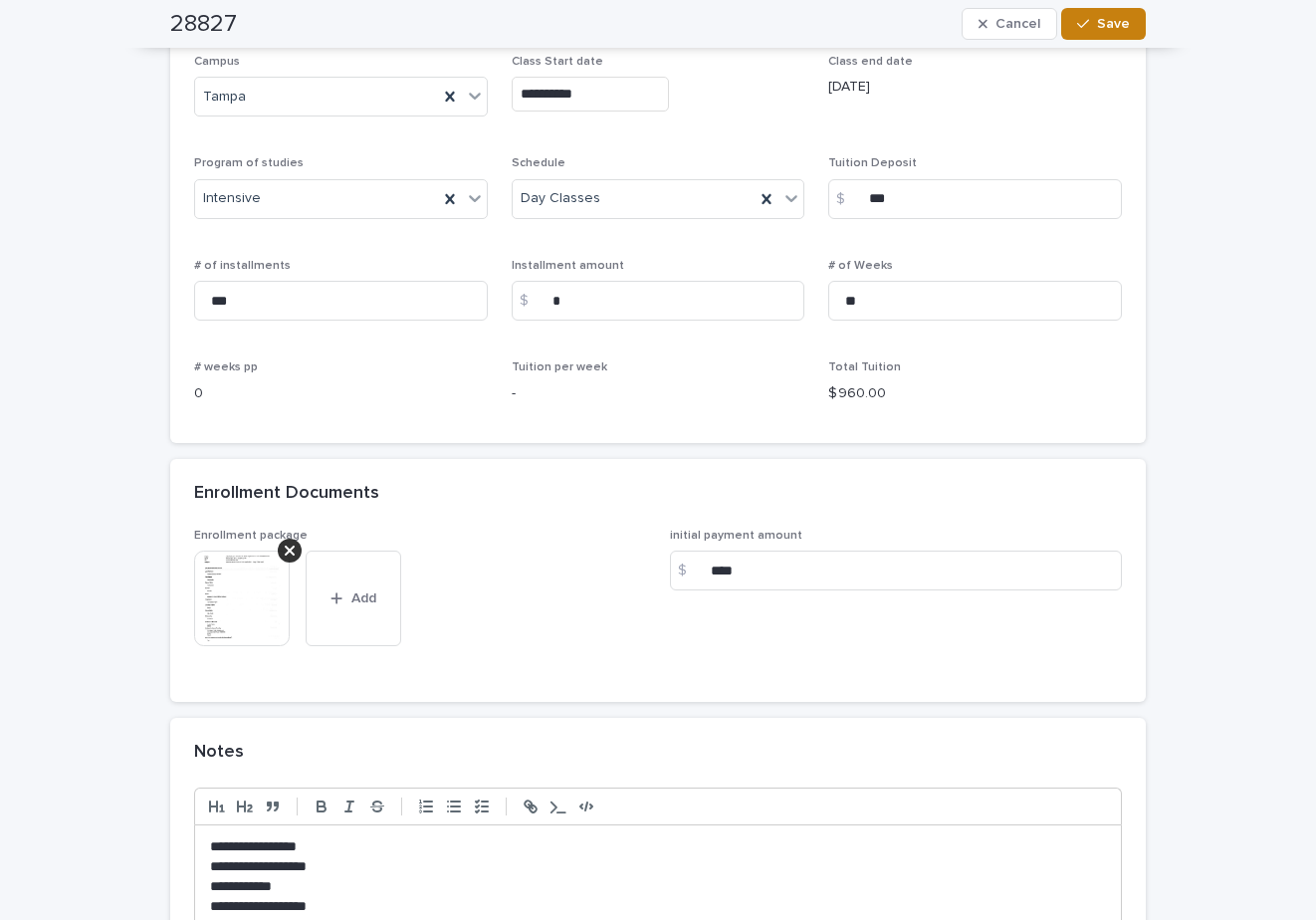 click on "Save" at bounding box center [1113, 24] 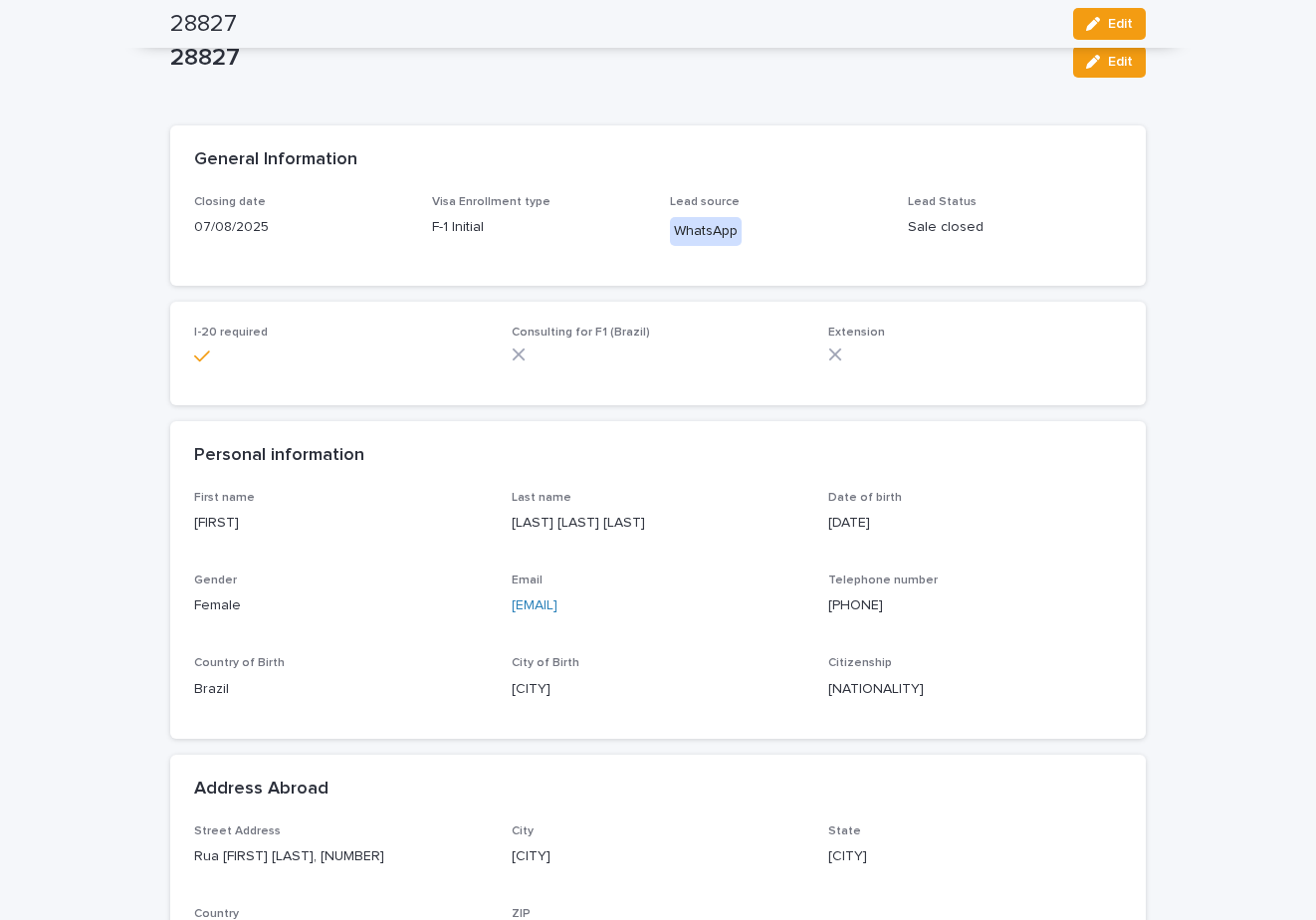 scroll, scrollTop: 0, scrollLeft: 0, axis: both 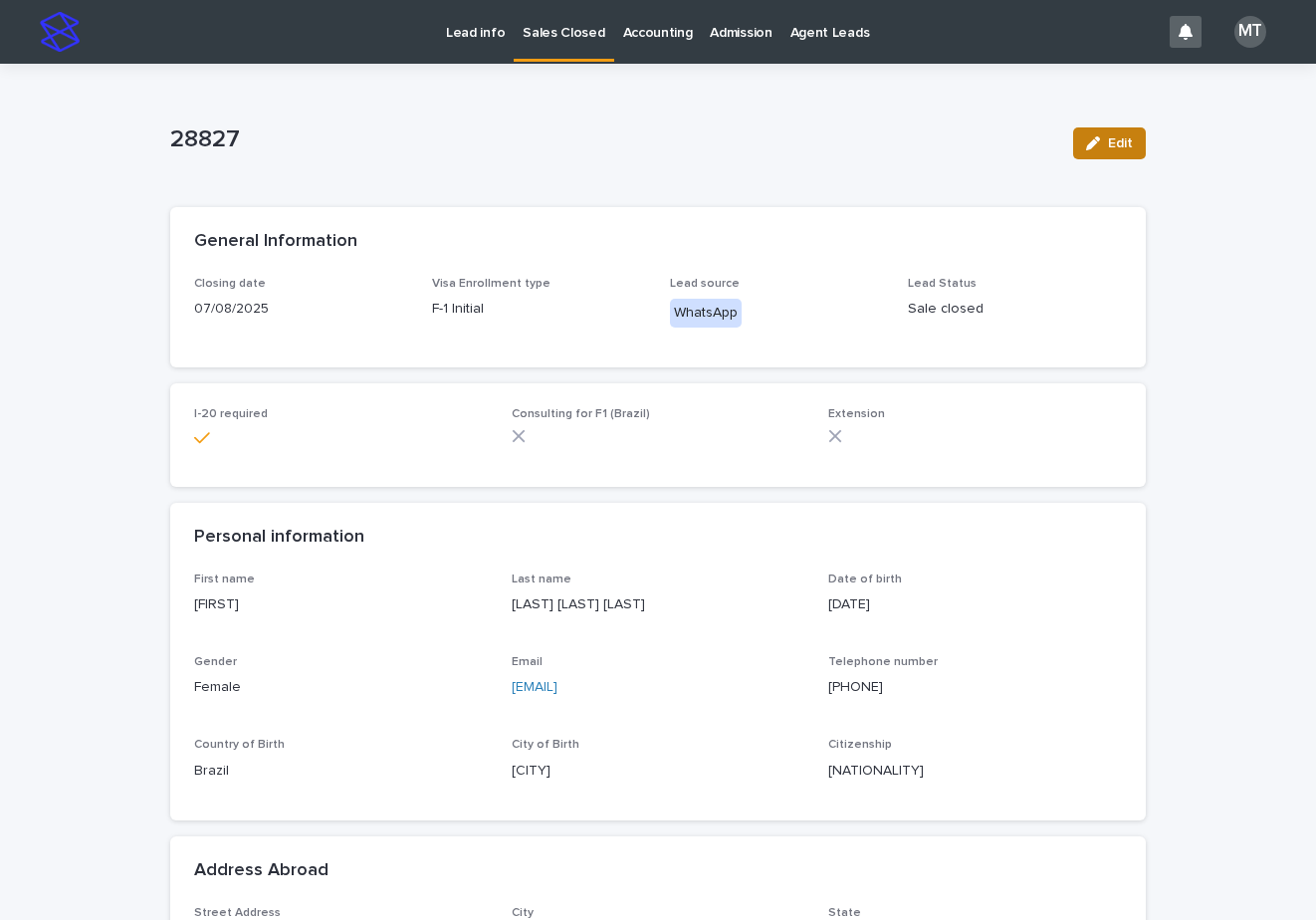 click on "Edit" at bounding box center (1120, 143) 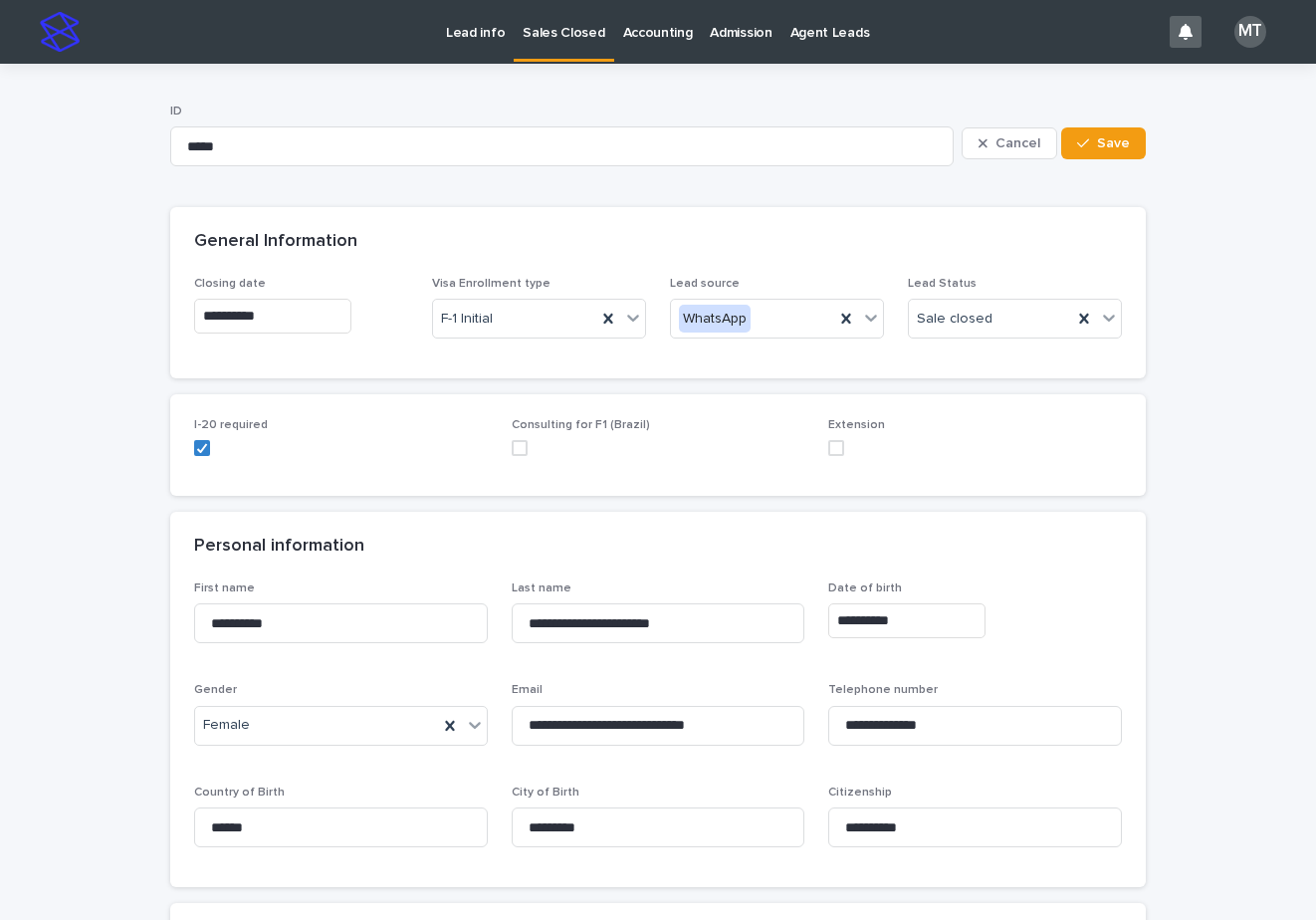 click on "Lead info" at bounding box center [475, 21] 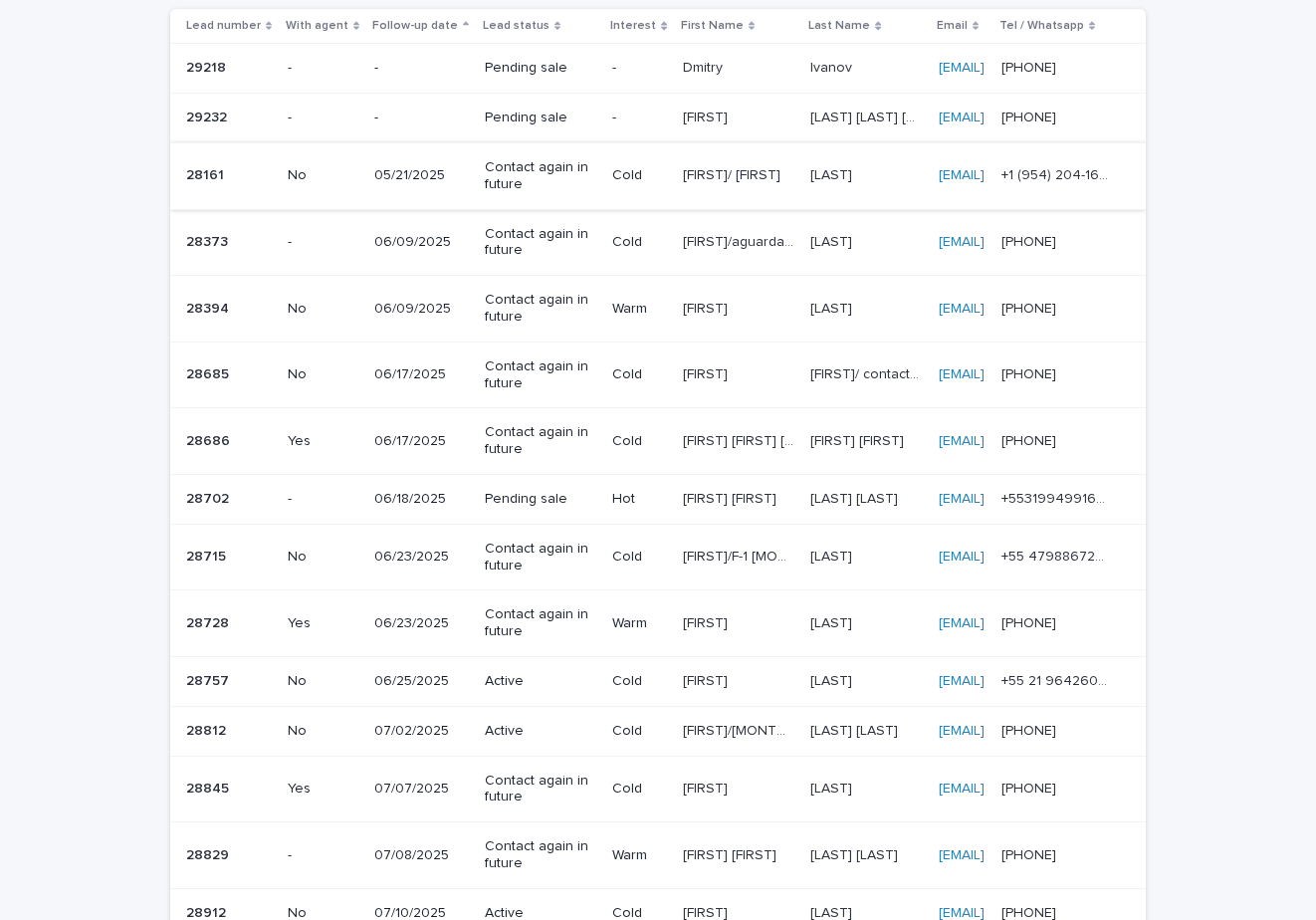 scroll, scrollTop: 0, scrollLeft: 0, axis: both 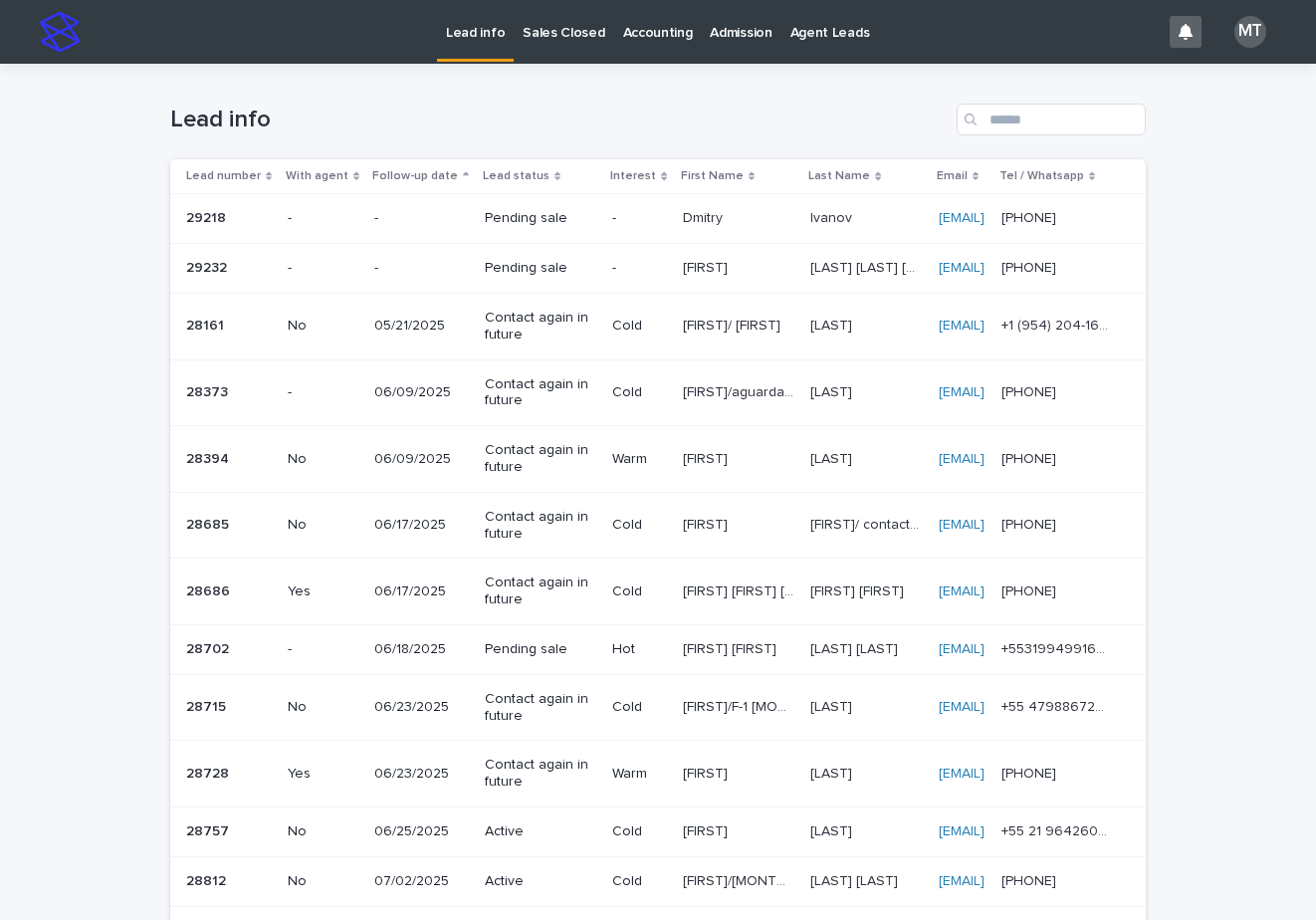click on "Sales Closed" at bounding box center (563, 21) 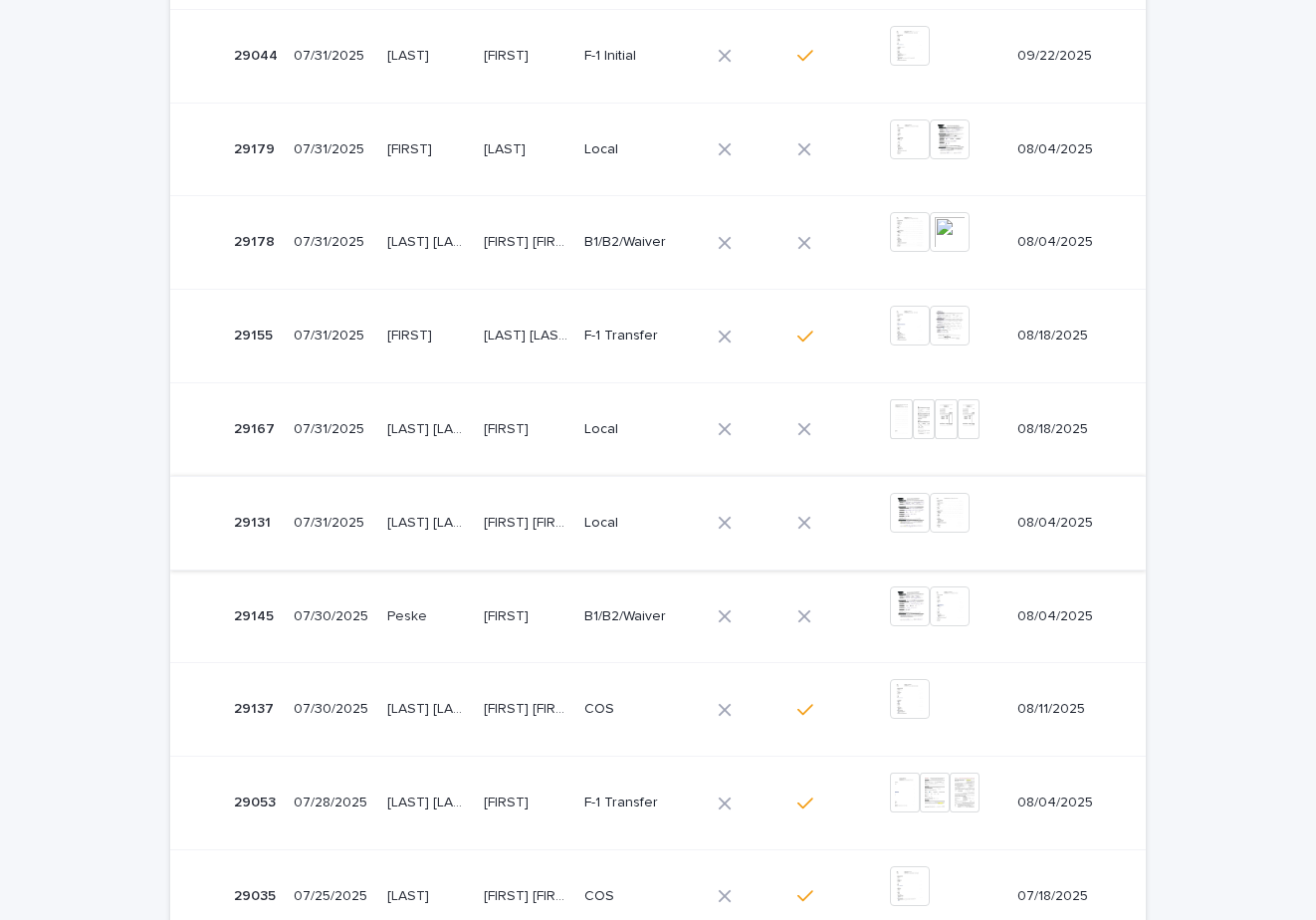 scroll, scrollTop: 648, scrollLeft: 0, axis: vertical 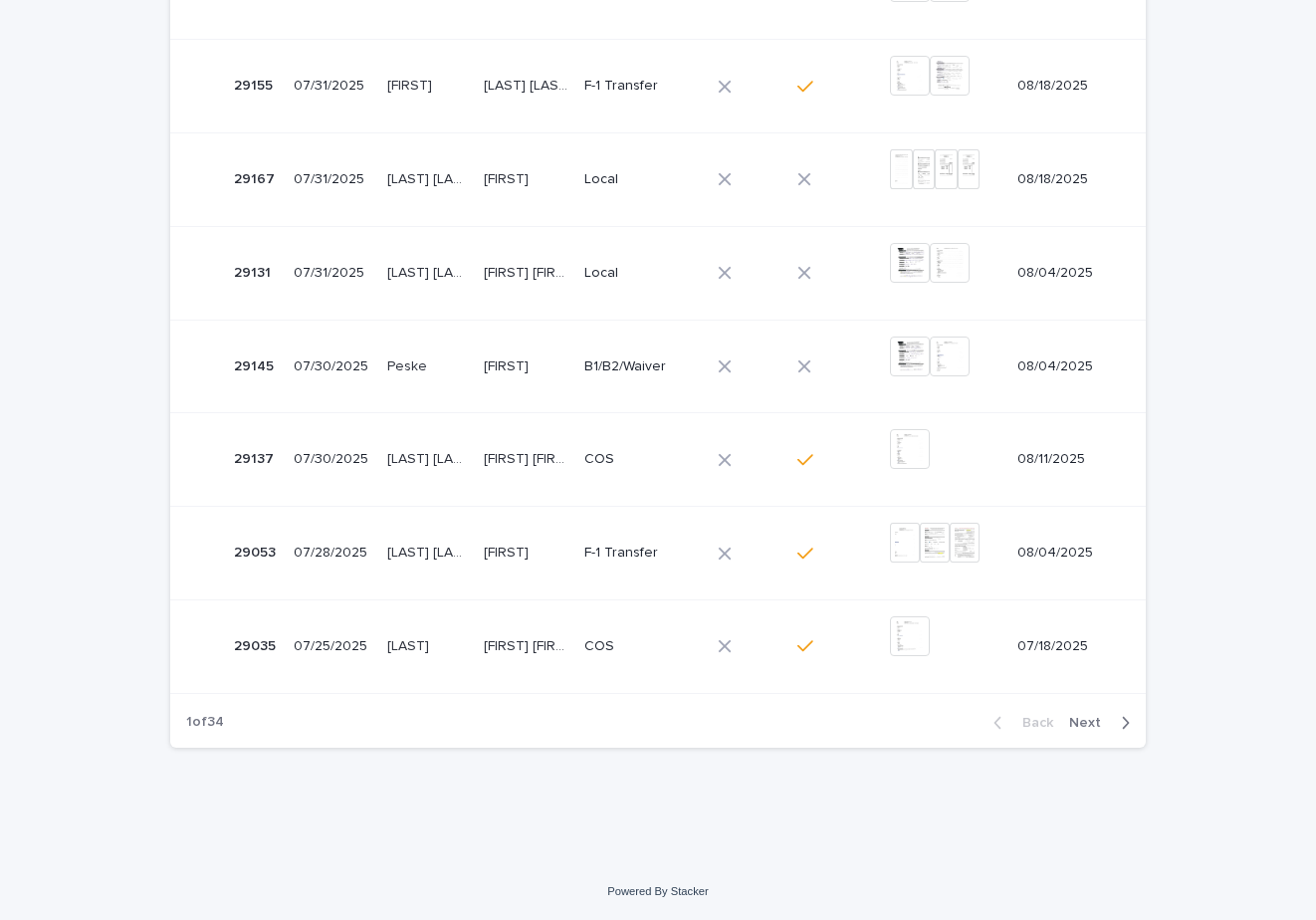 click on "Next" at bounding box center [1091, 723] 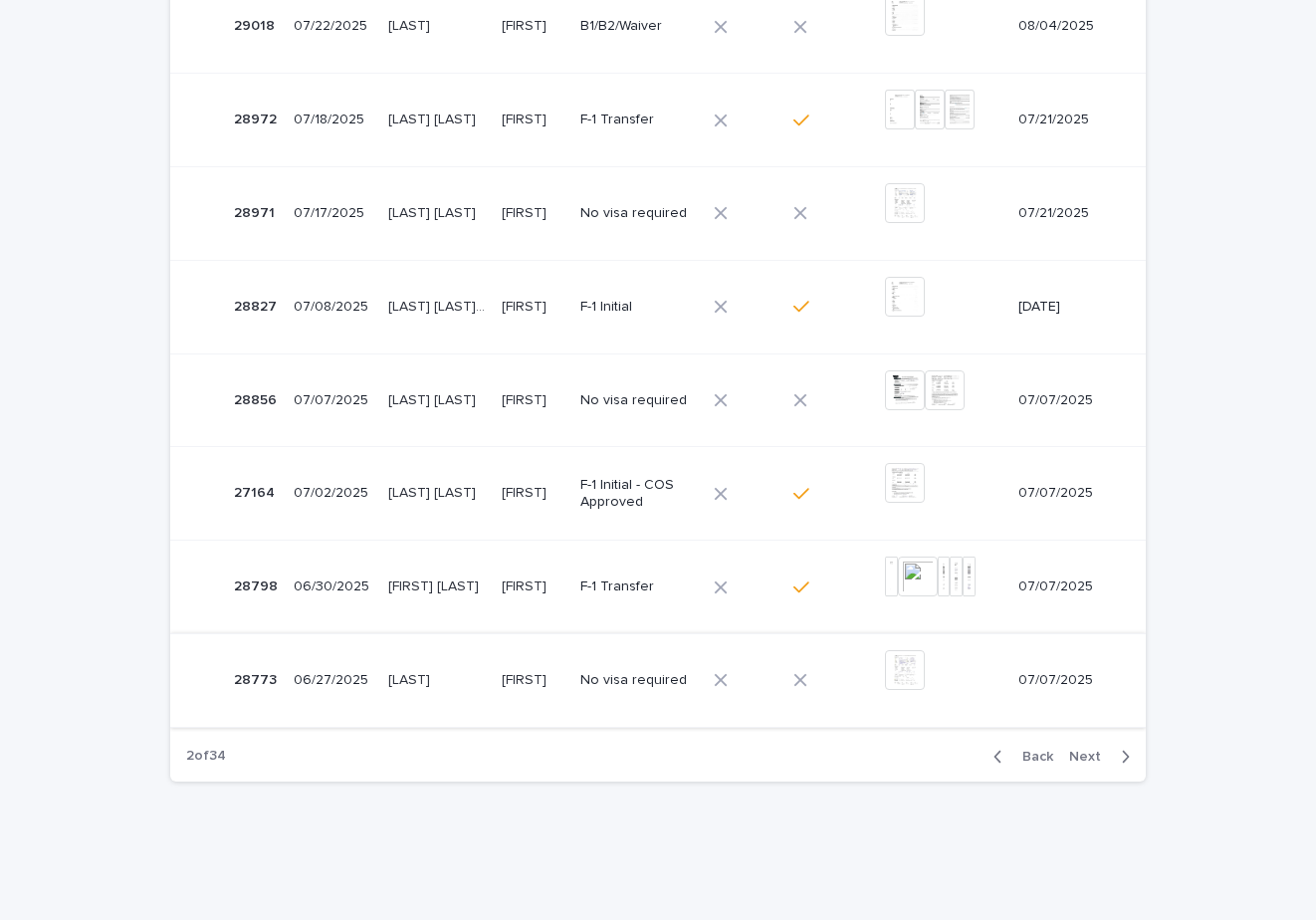 scroll, scrollTop: 648, scrollLeft: 0, axis: vertical 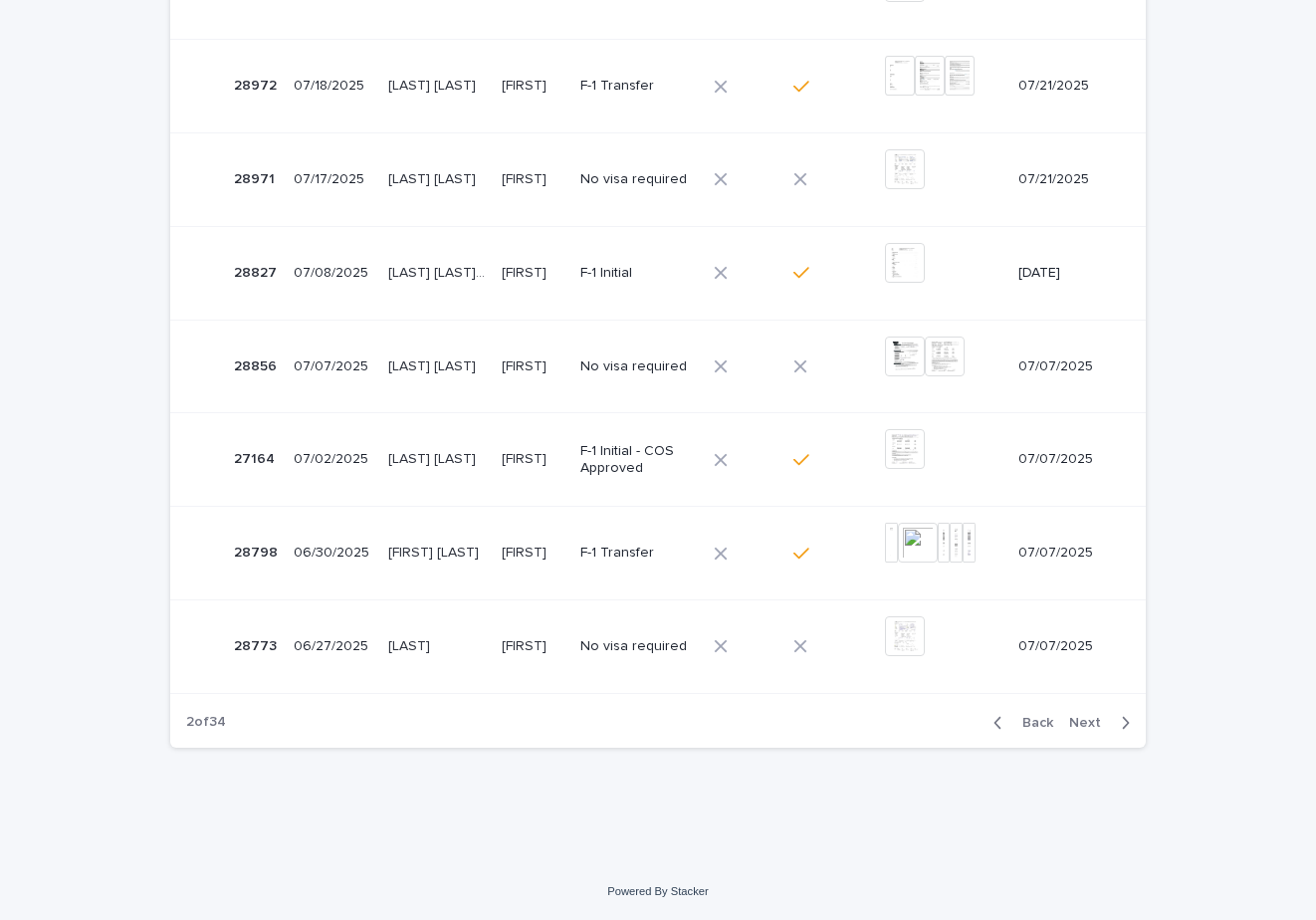 click on "Next" at bounding box center [1091, 723] 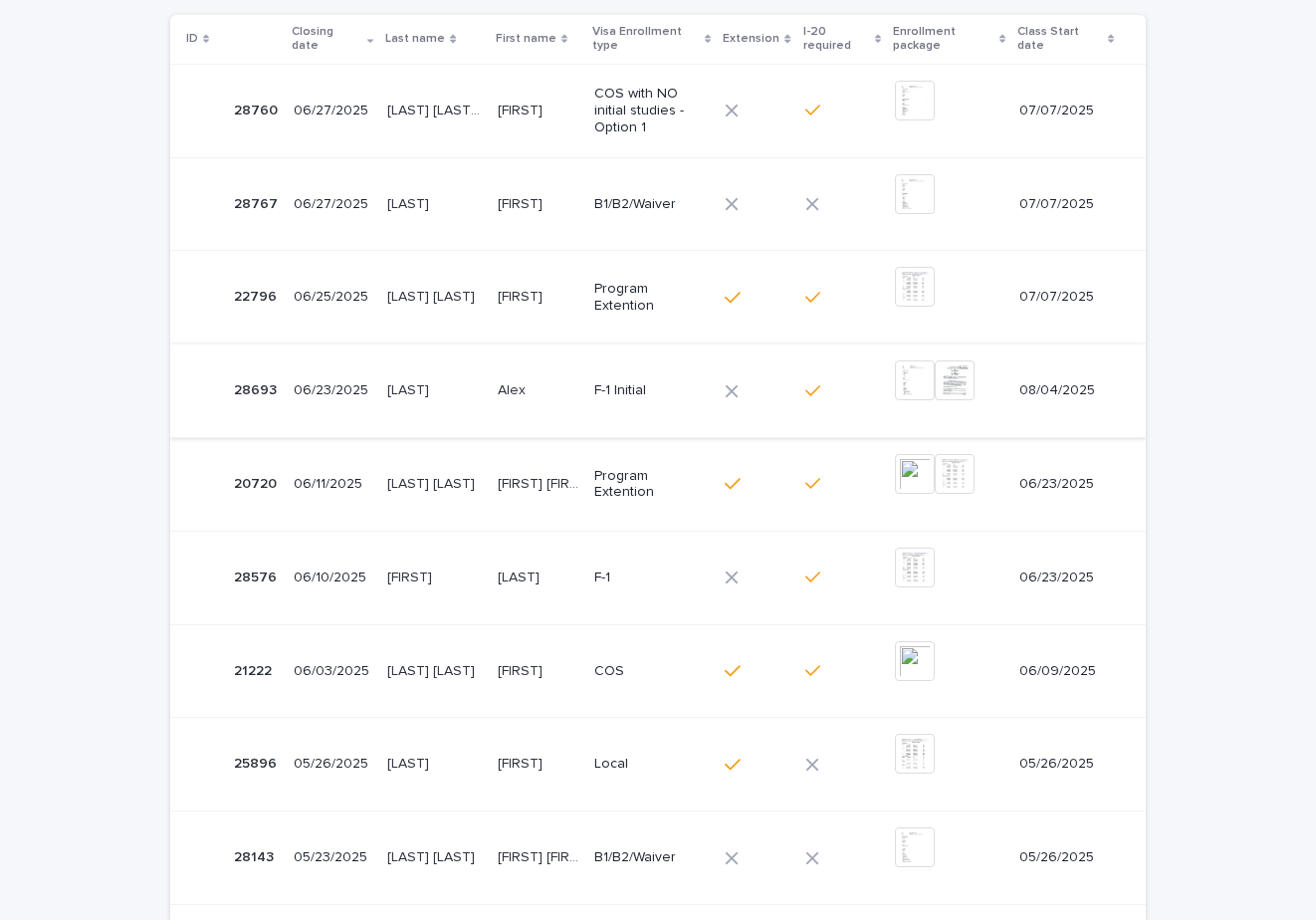 scroll, scrollTop: 648, scrollLeft: 0, axis: vertical 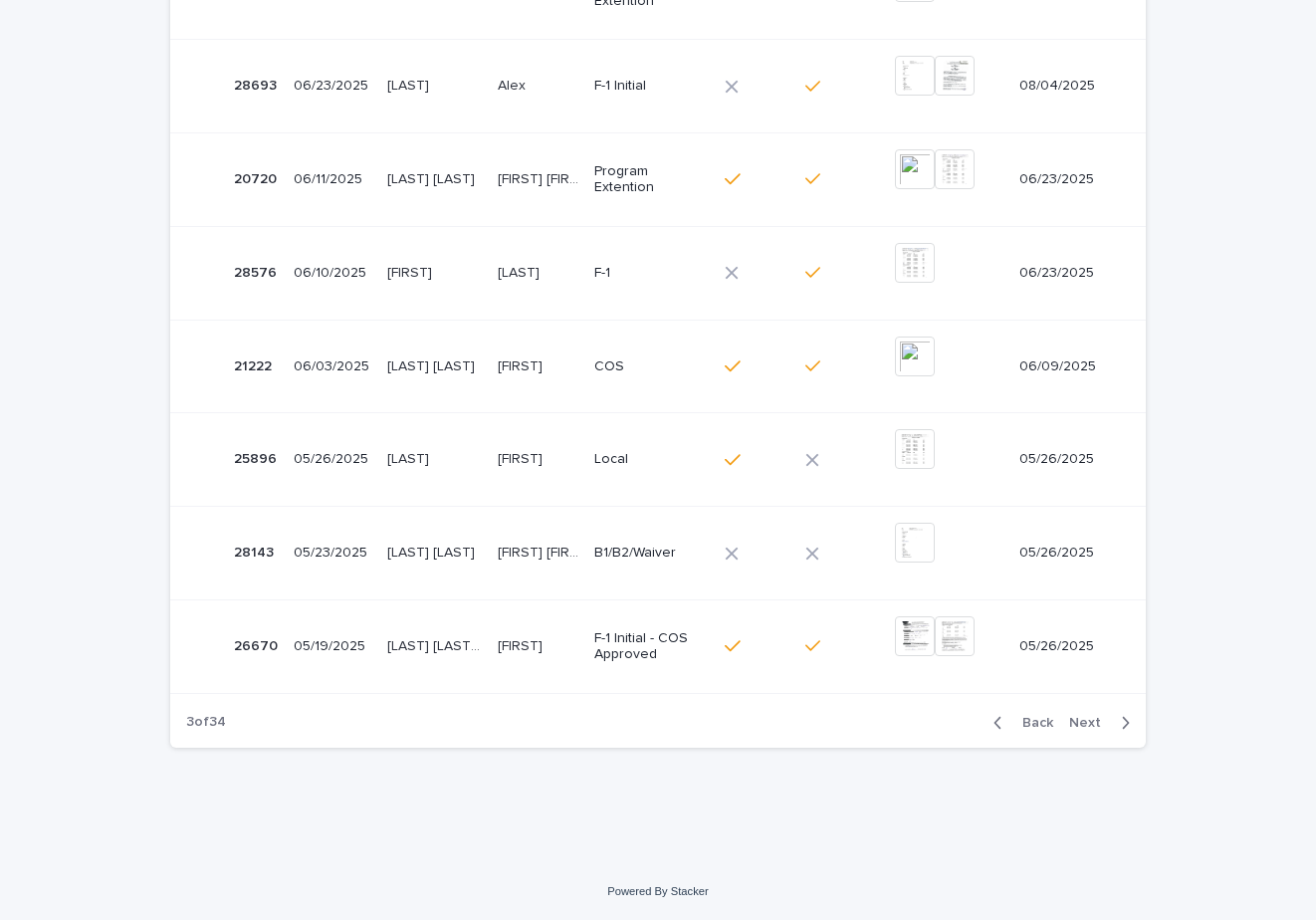 click on "Next" at bounding box center [1091, 723] 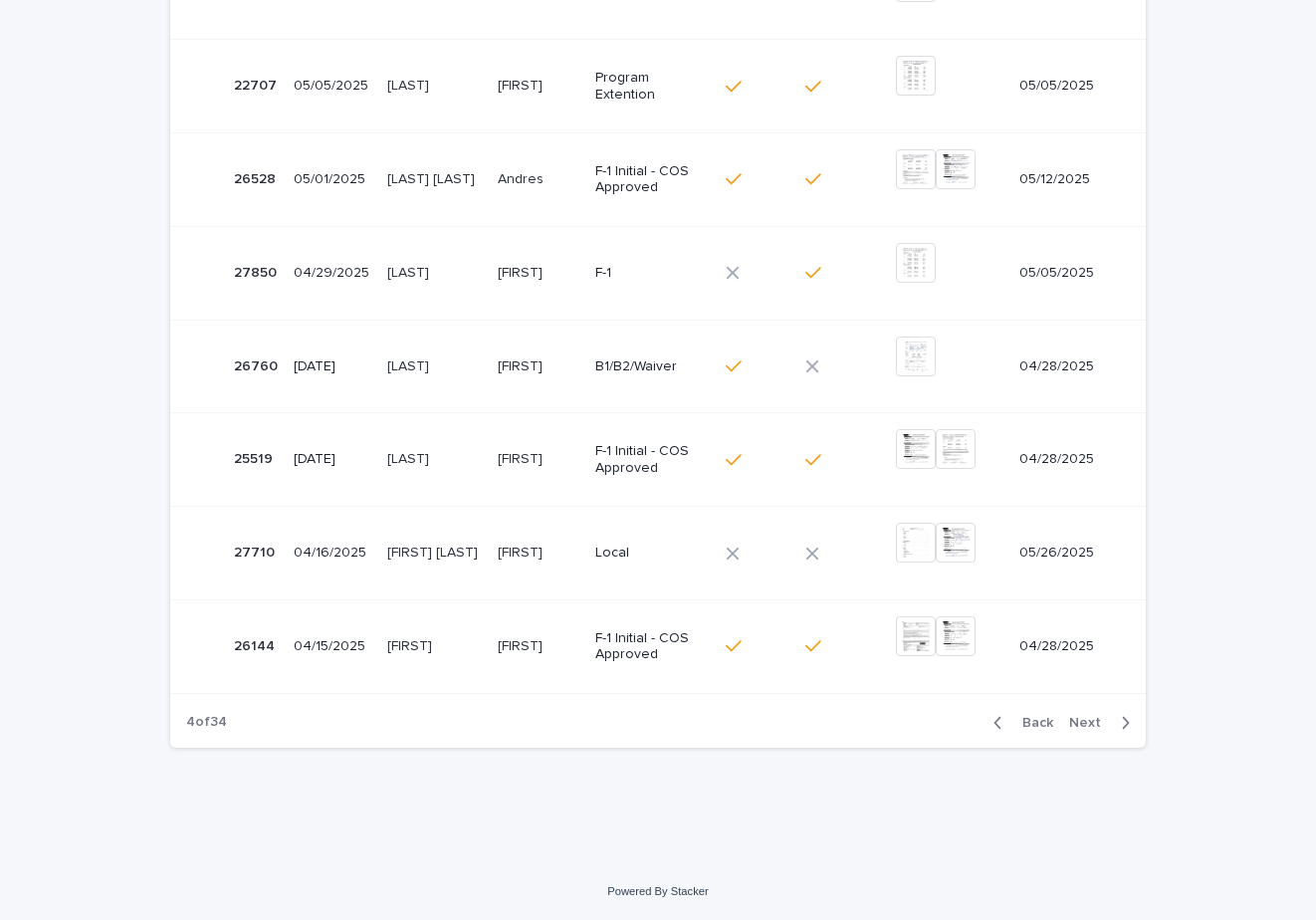 click on "Next" at bounding box center [1091, 723] 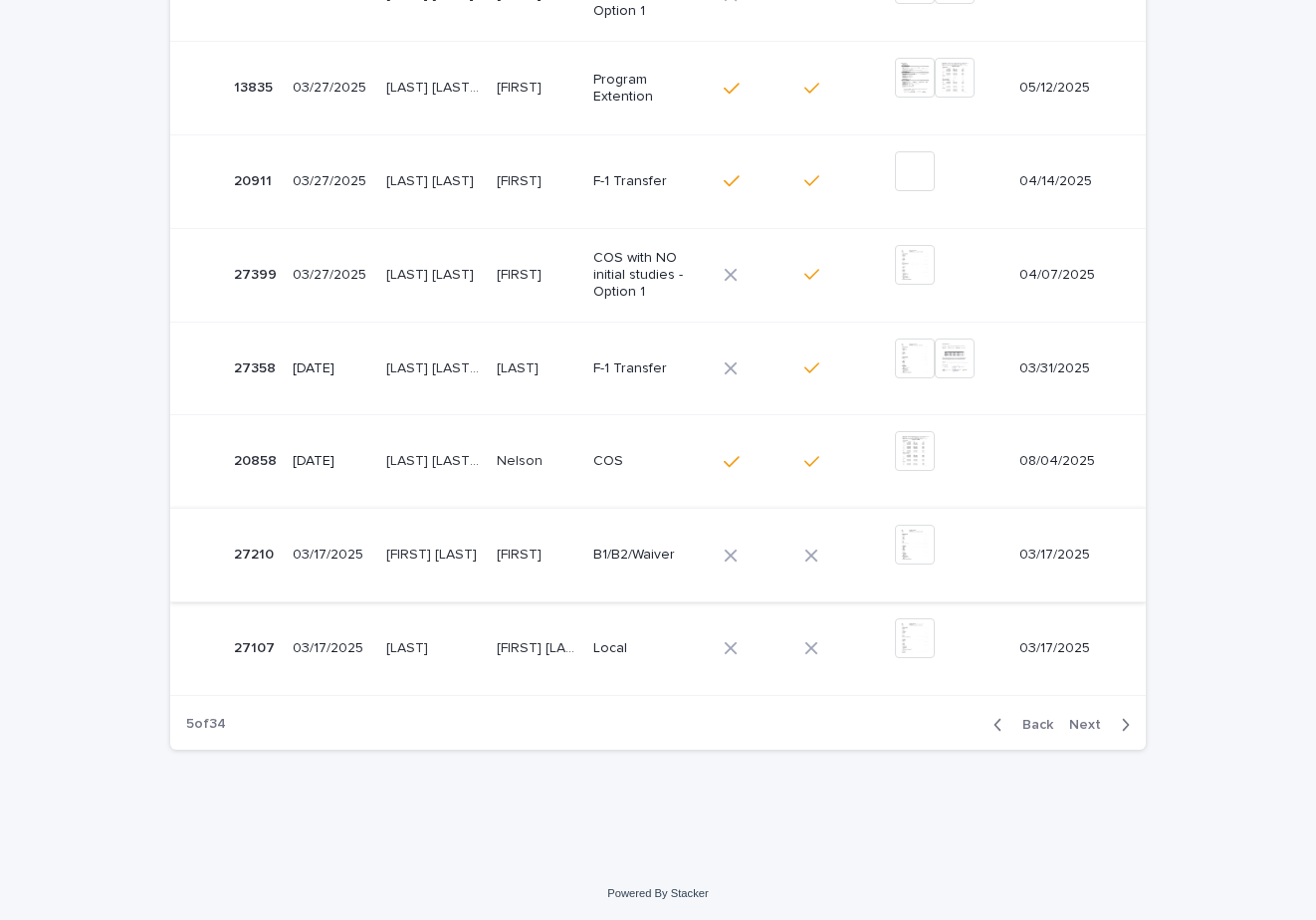 scroll, scrollTop: 648, scrollLeft: 0, axis: vertical 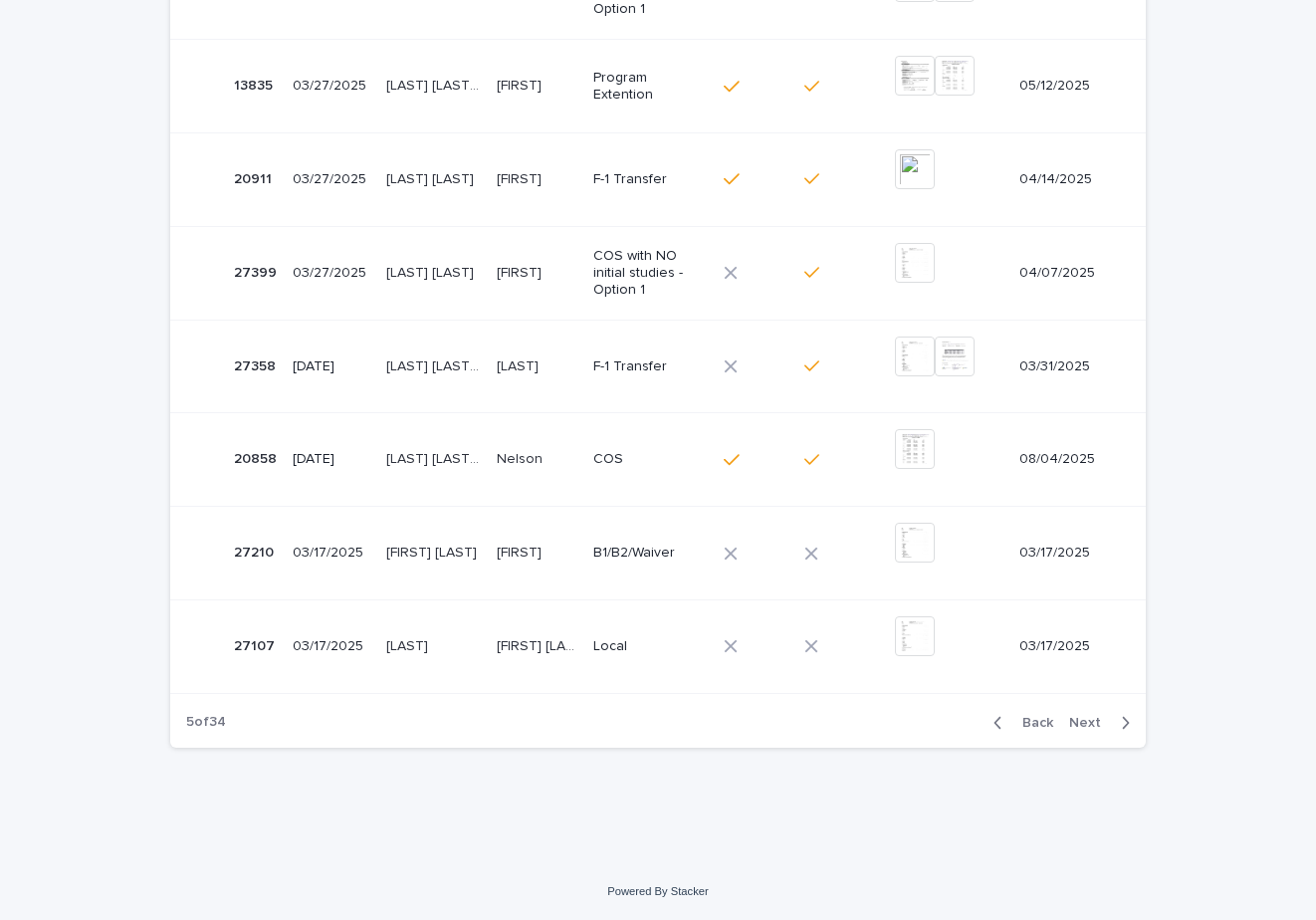 click on "Next" at bounding box center (1091, 723) 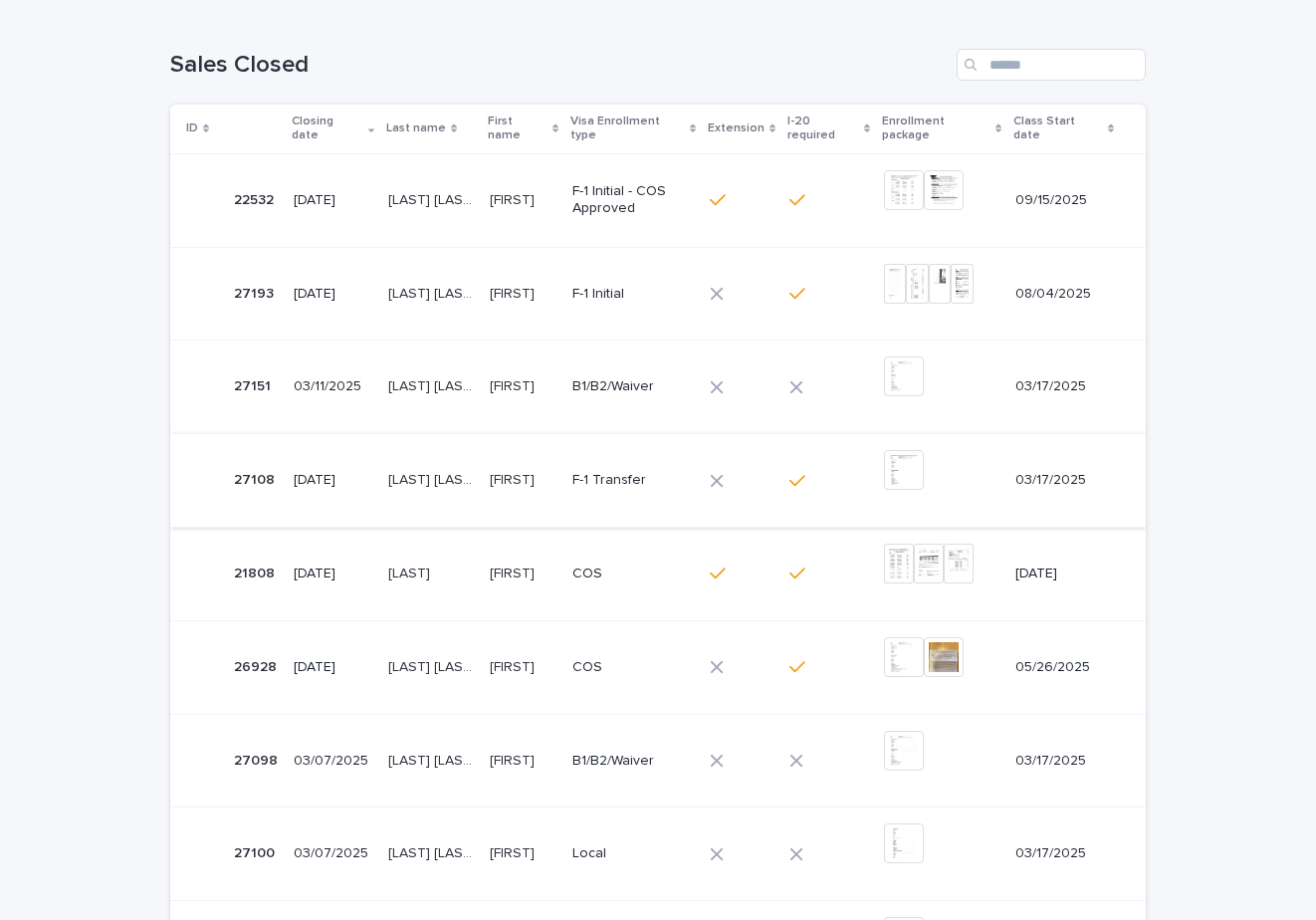 scroll, scrollTop: 250, scrollLeft: 0, axis: vertical 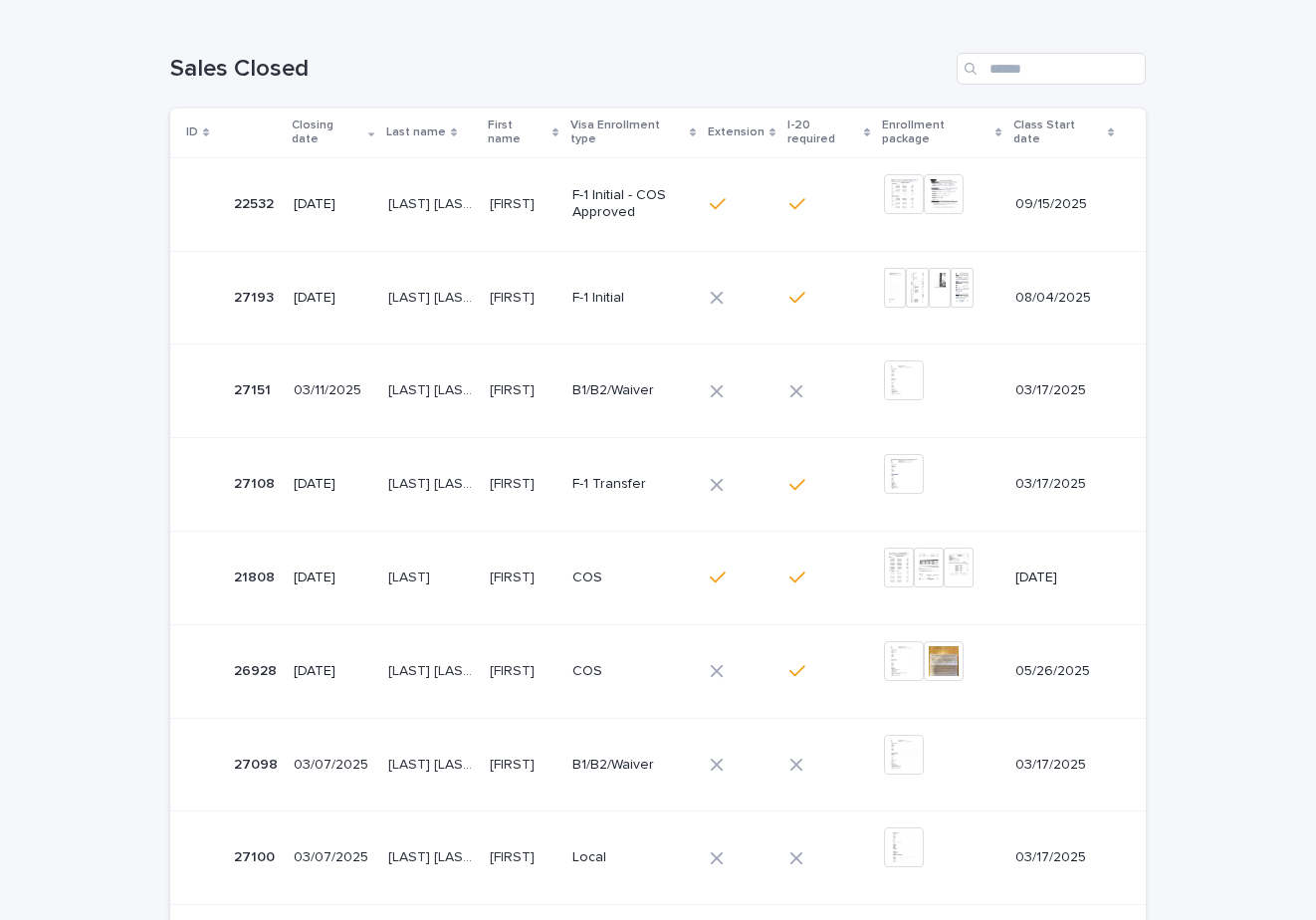 click on "F-1 Initial" at bounding box center (627, 298) 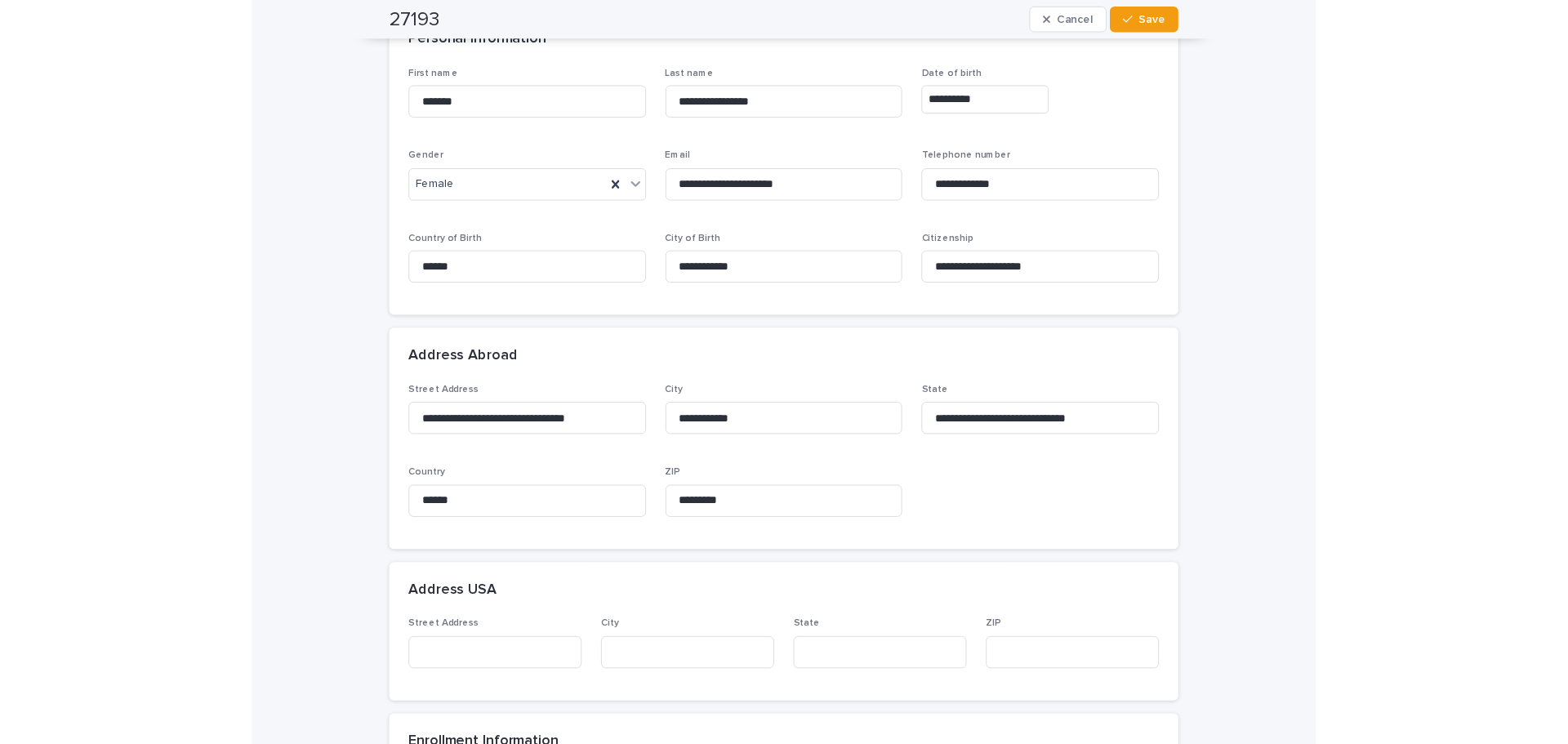 scroll, scrollTop: 0, scrollLeft: 0, axis: both 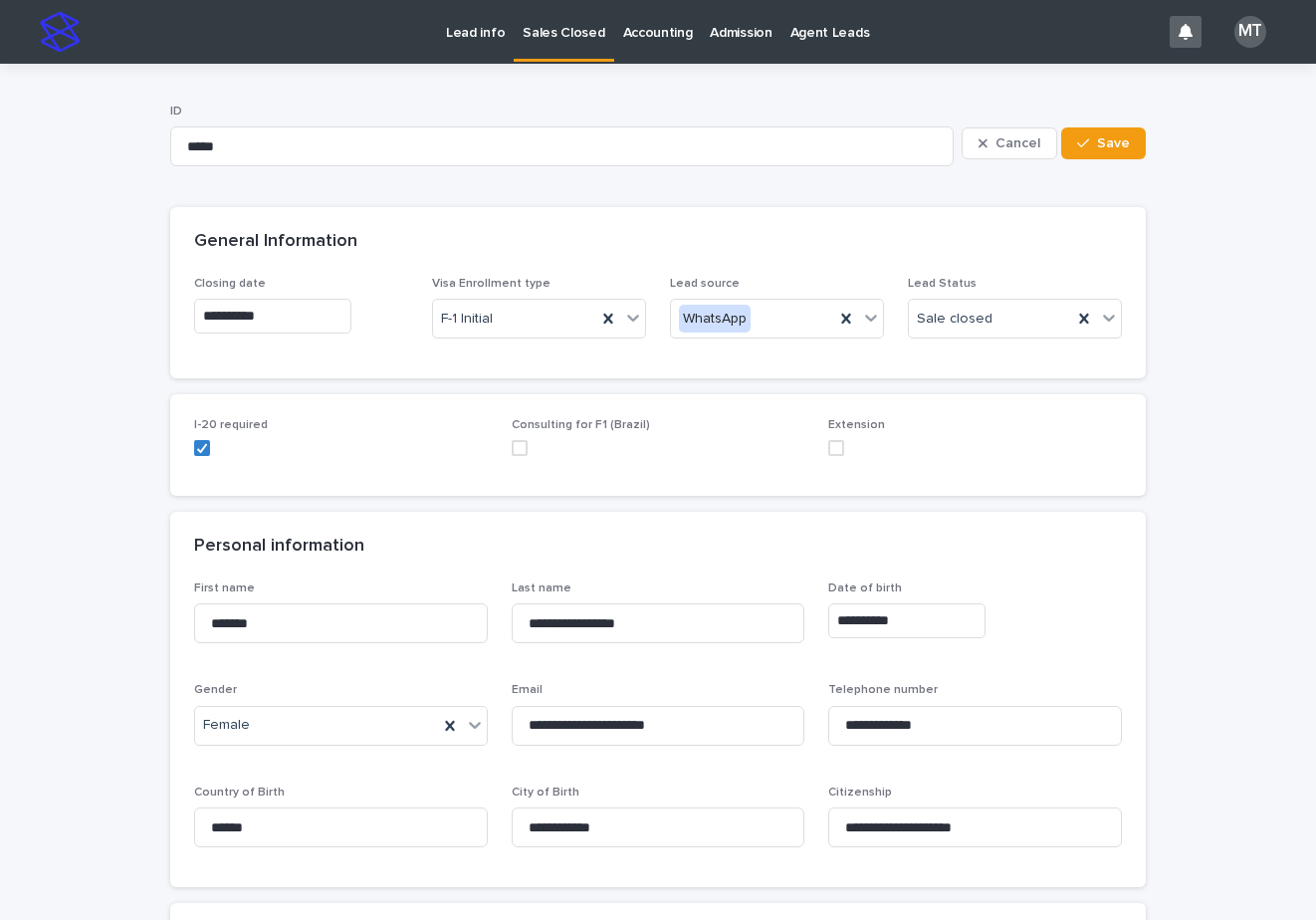 click on "Lead info" at bounding box center (475, 21) 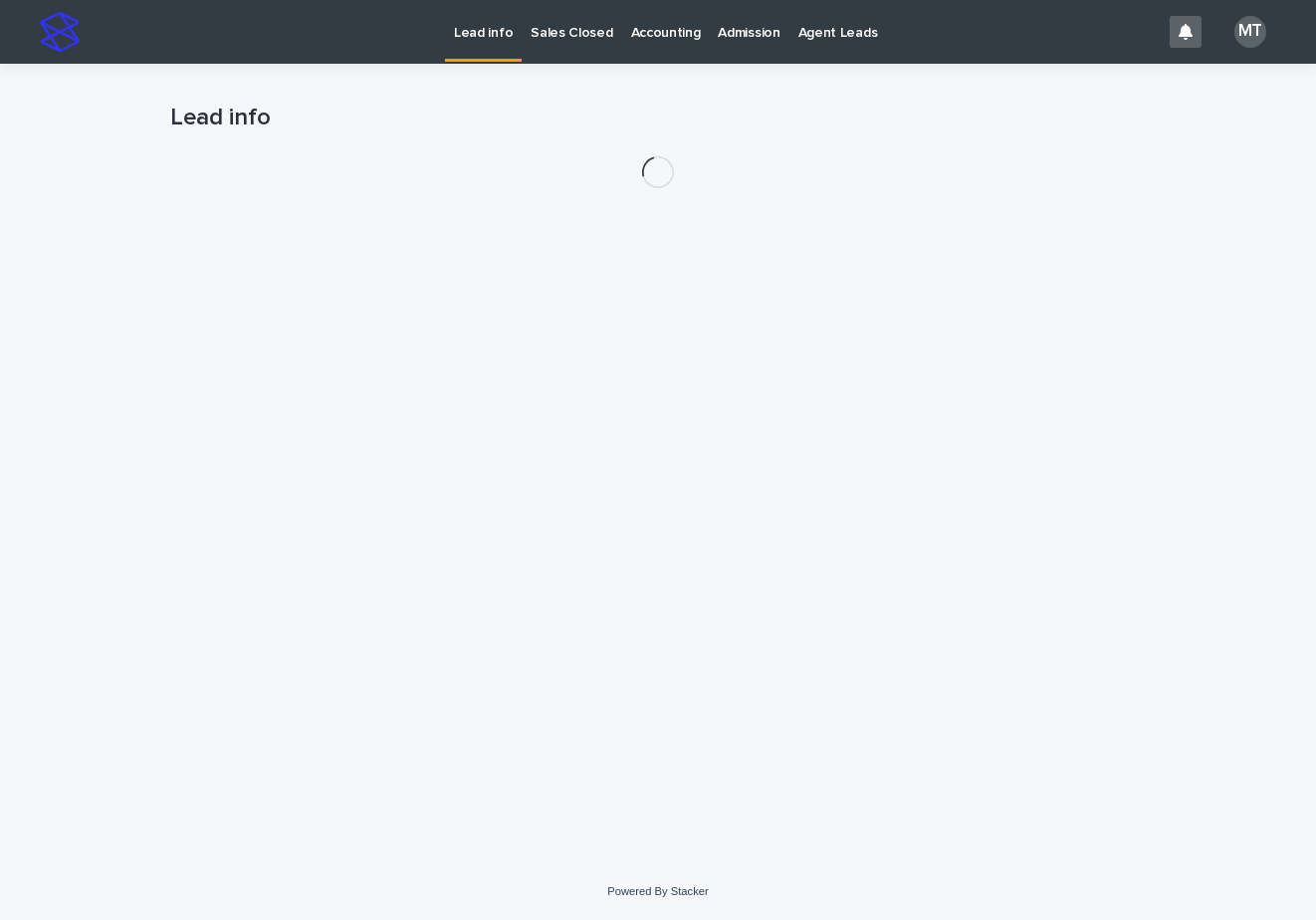 scroll, scrollTop: 0, scrollLeft: 0, axis: both 